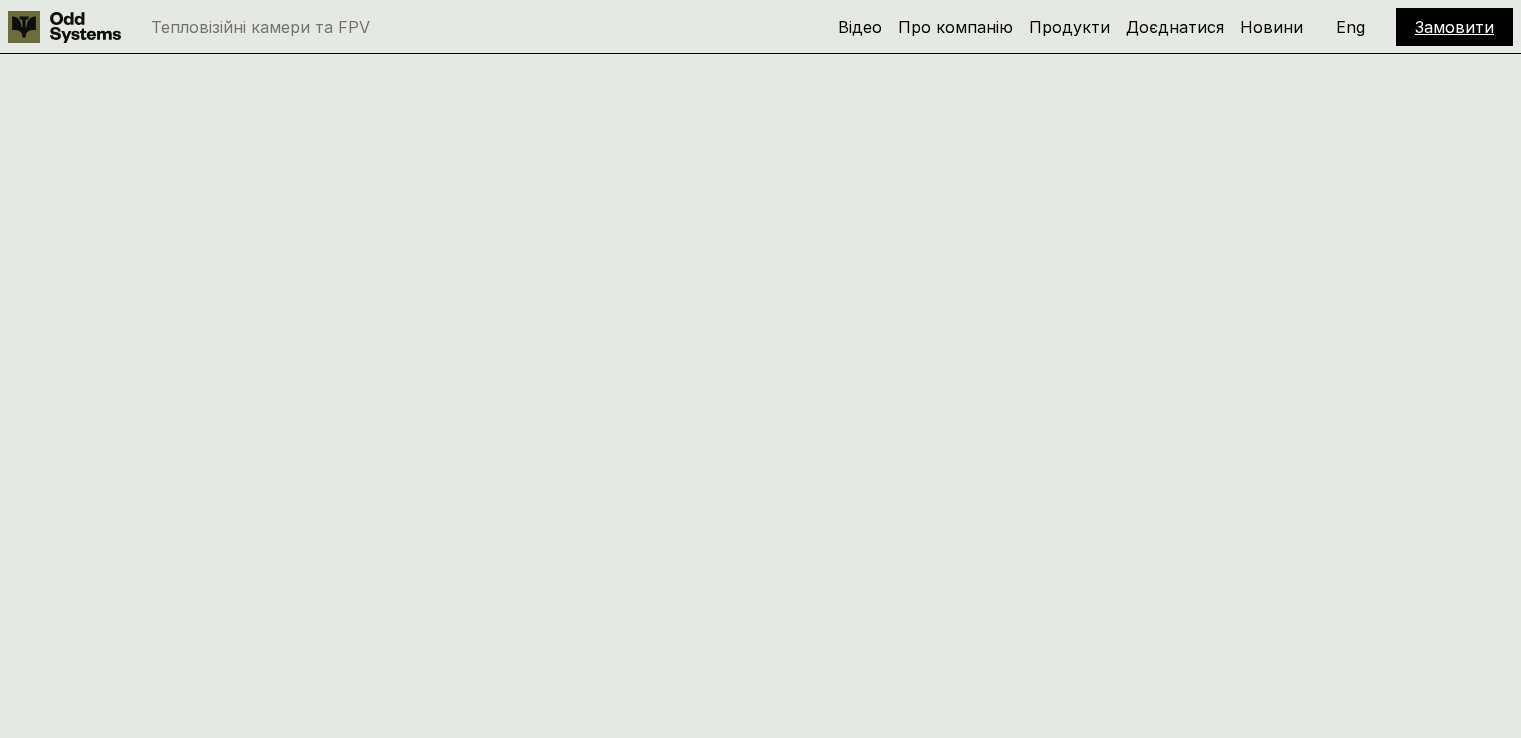 scroll, scrollTop: 3068, scrollLeft: 0, axis: vertical 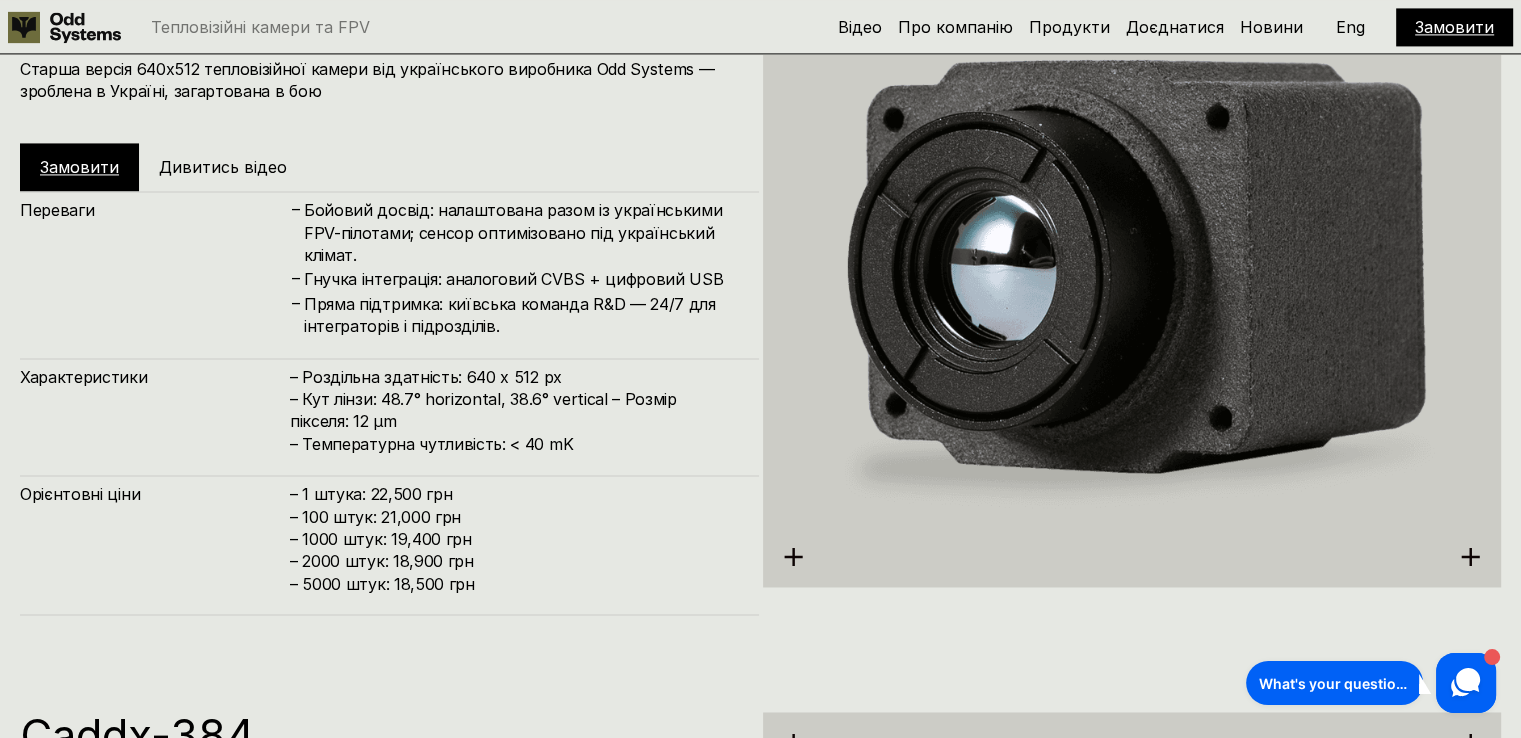 click 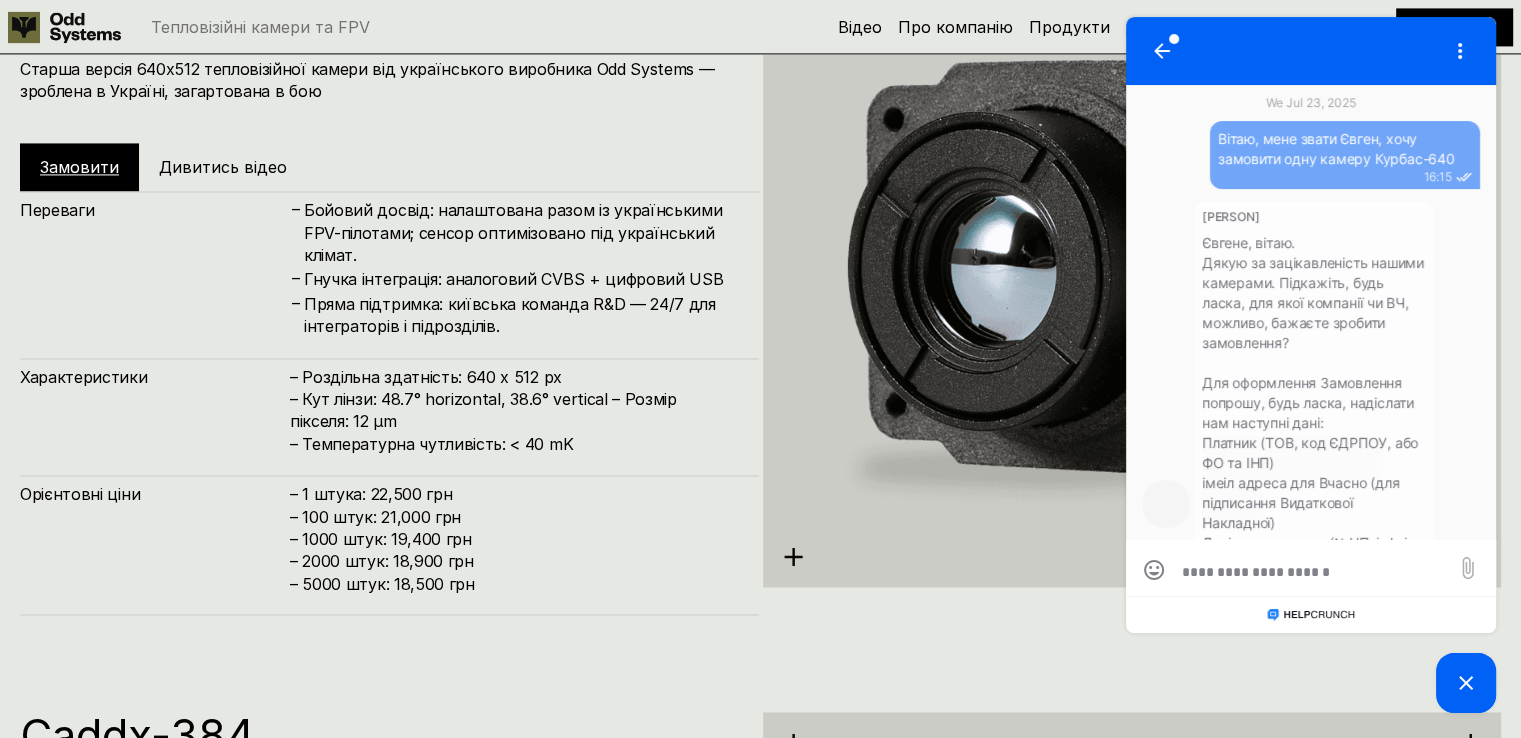 scroll, scrollTop: 765, scrollLeft: 0, axis: vertical 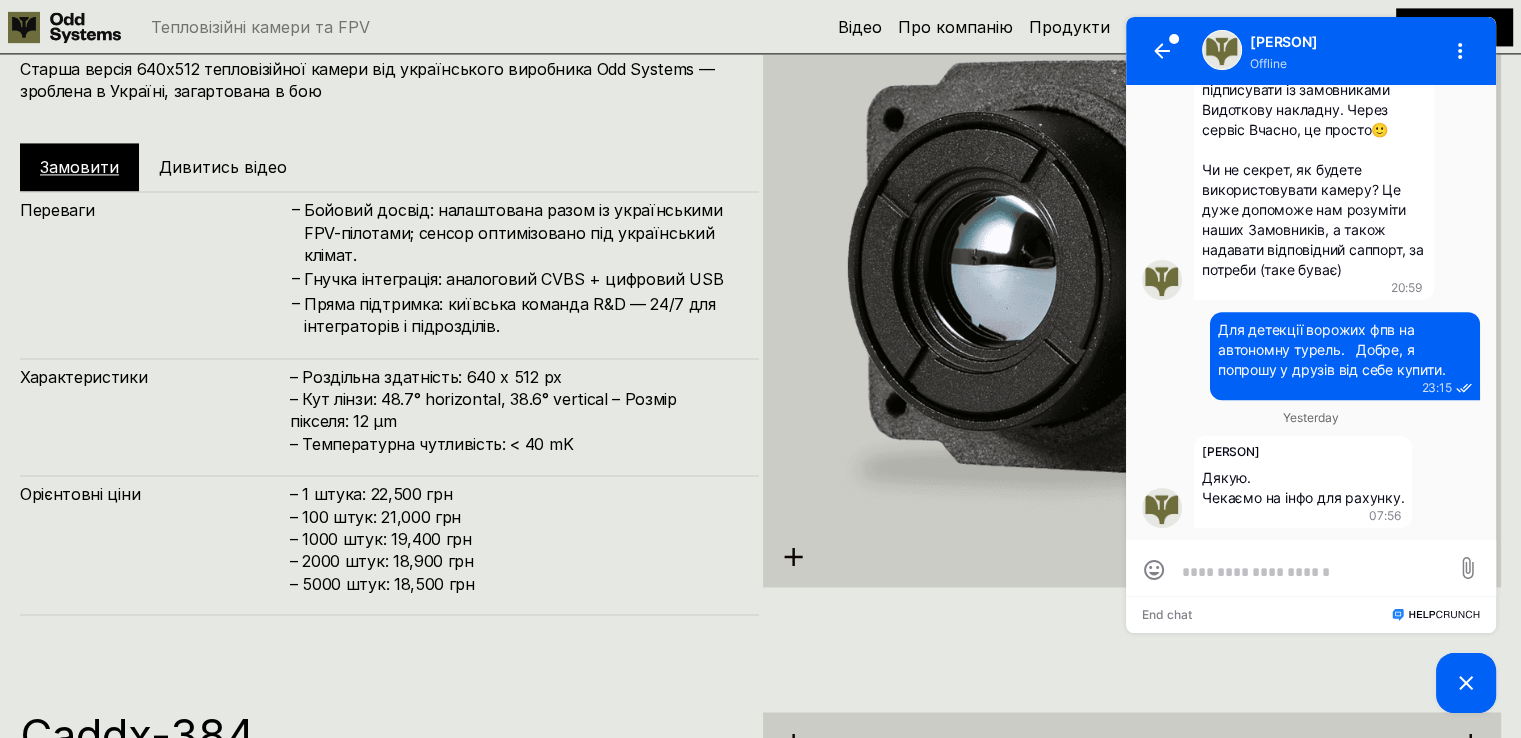 click at bounding box center (1311, 571) 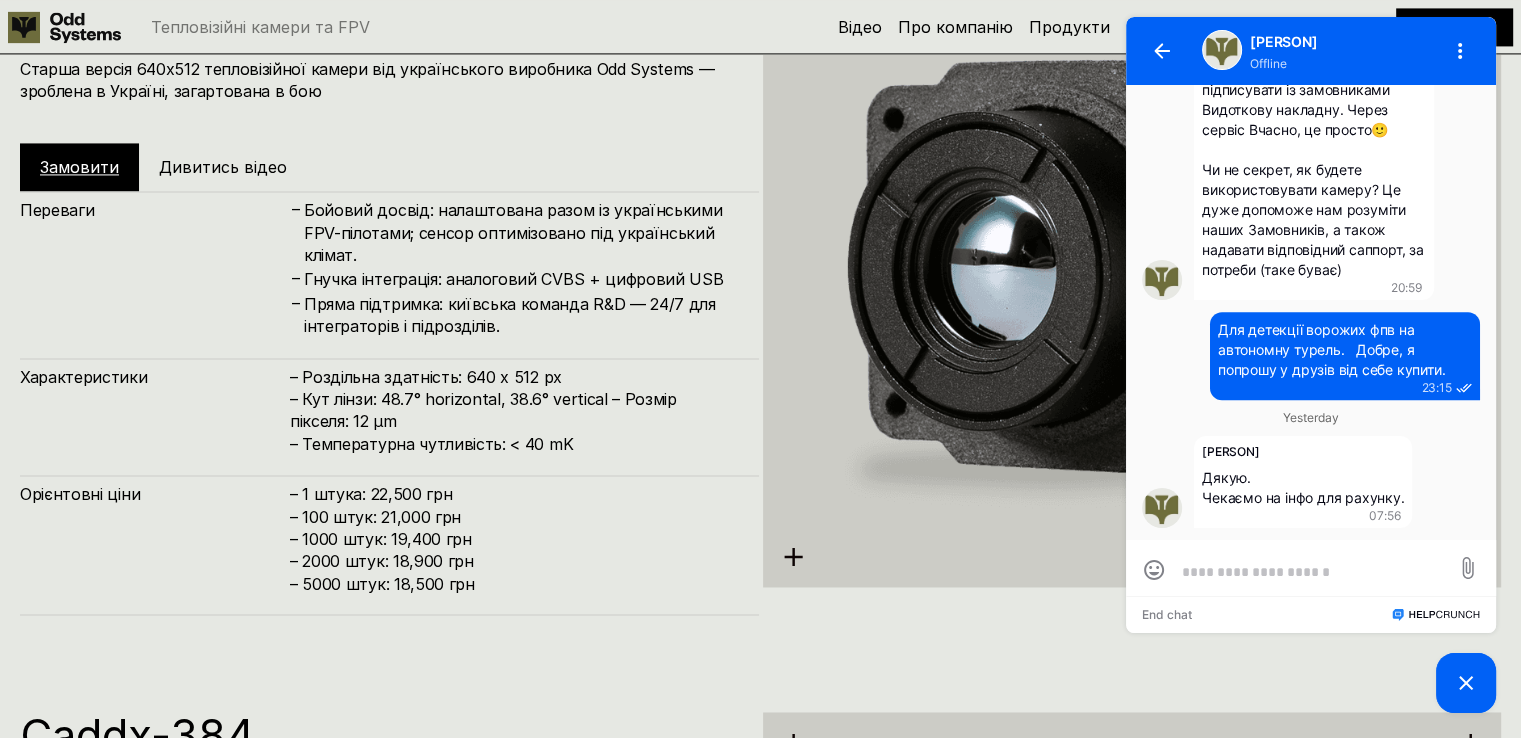 type on "*" 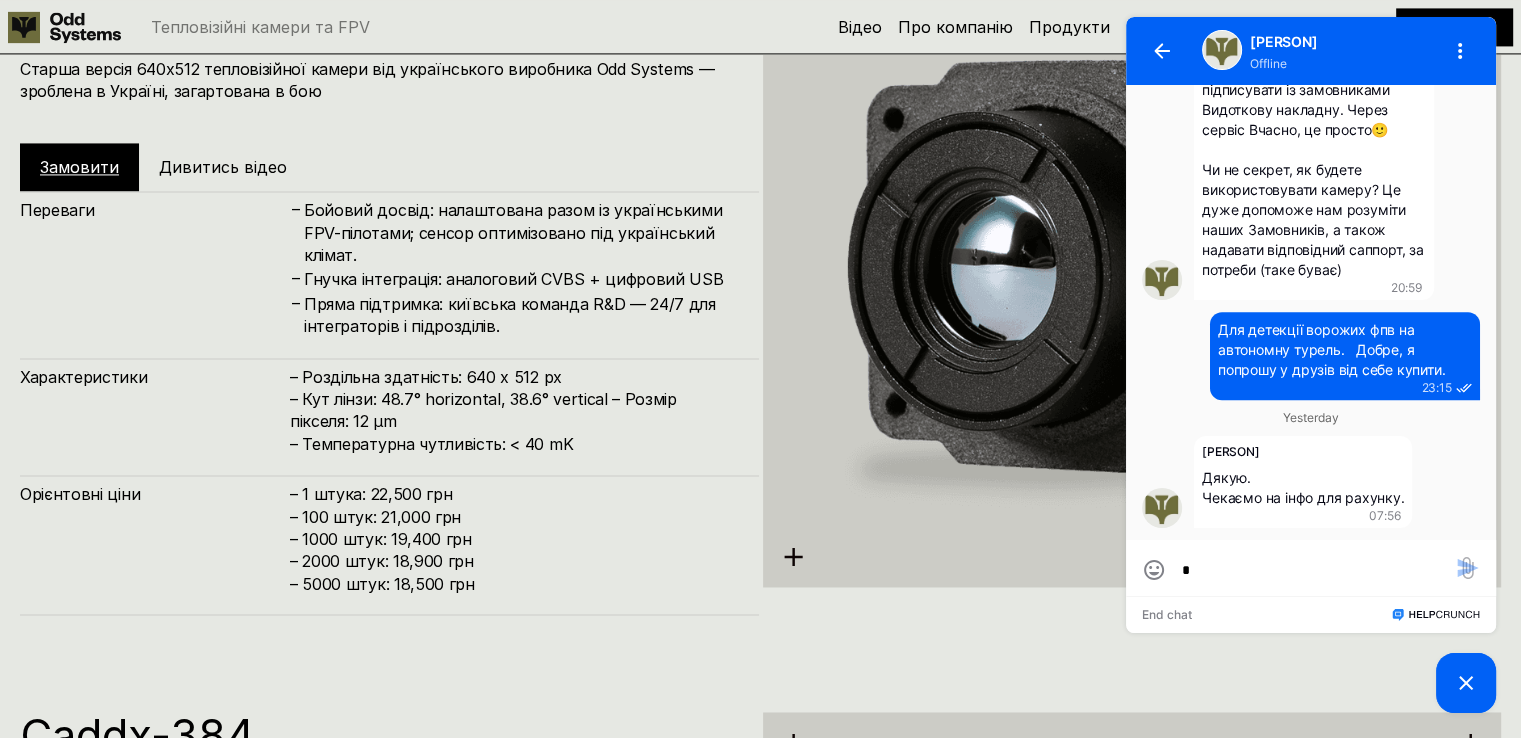 scroll, scrollTop: 0, scrollLeft: 0, axis: both 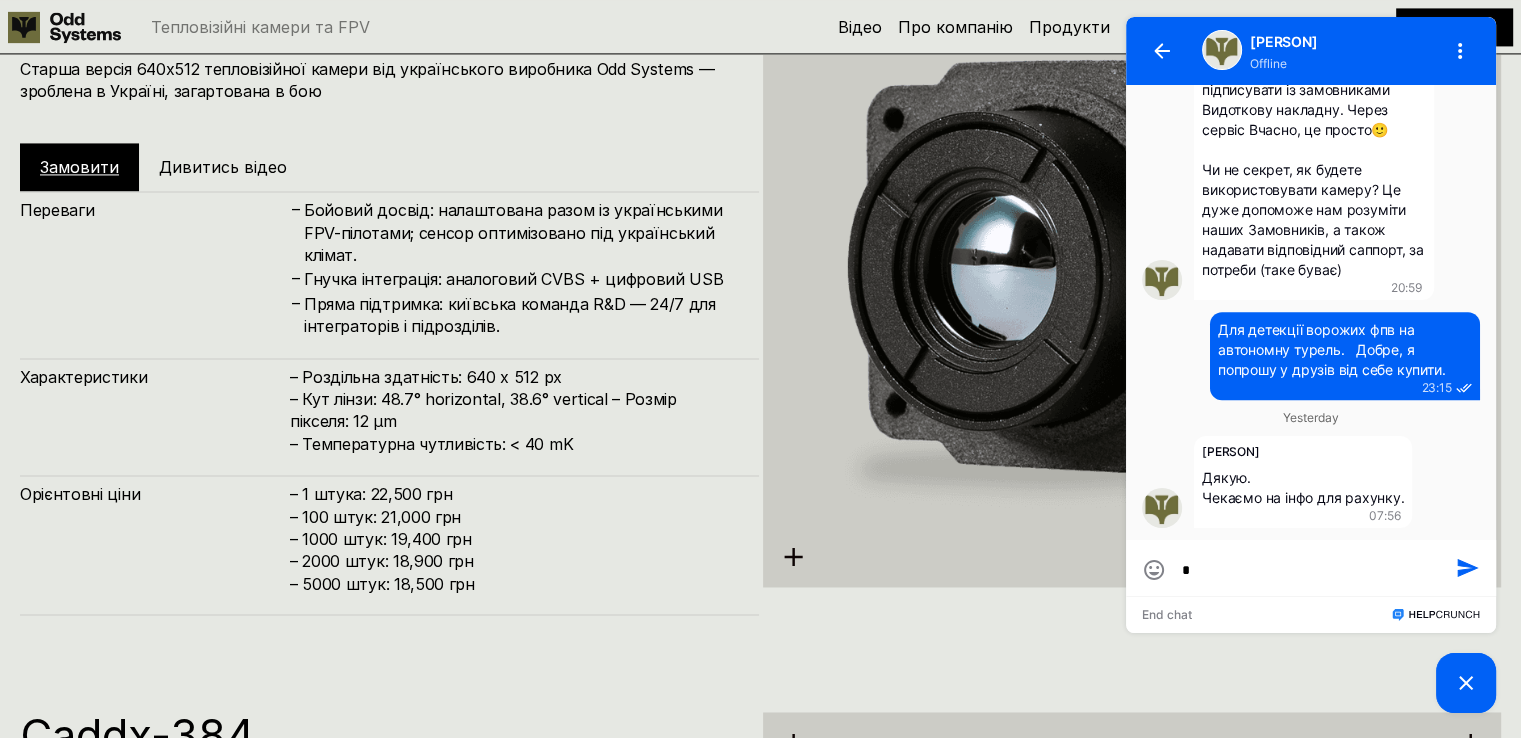 type 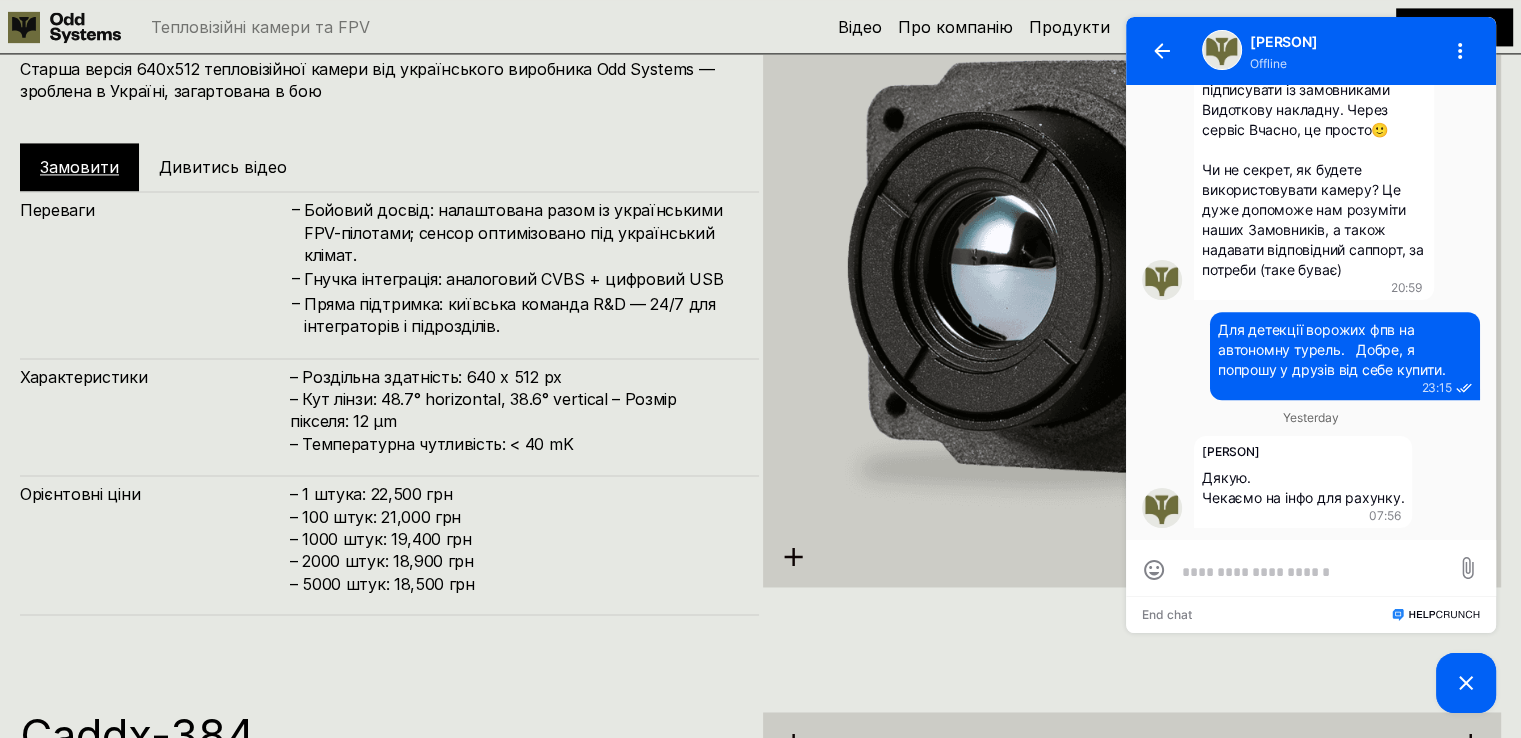 type on "*" 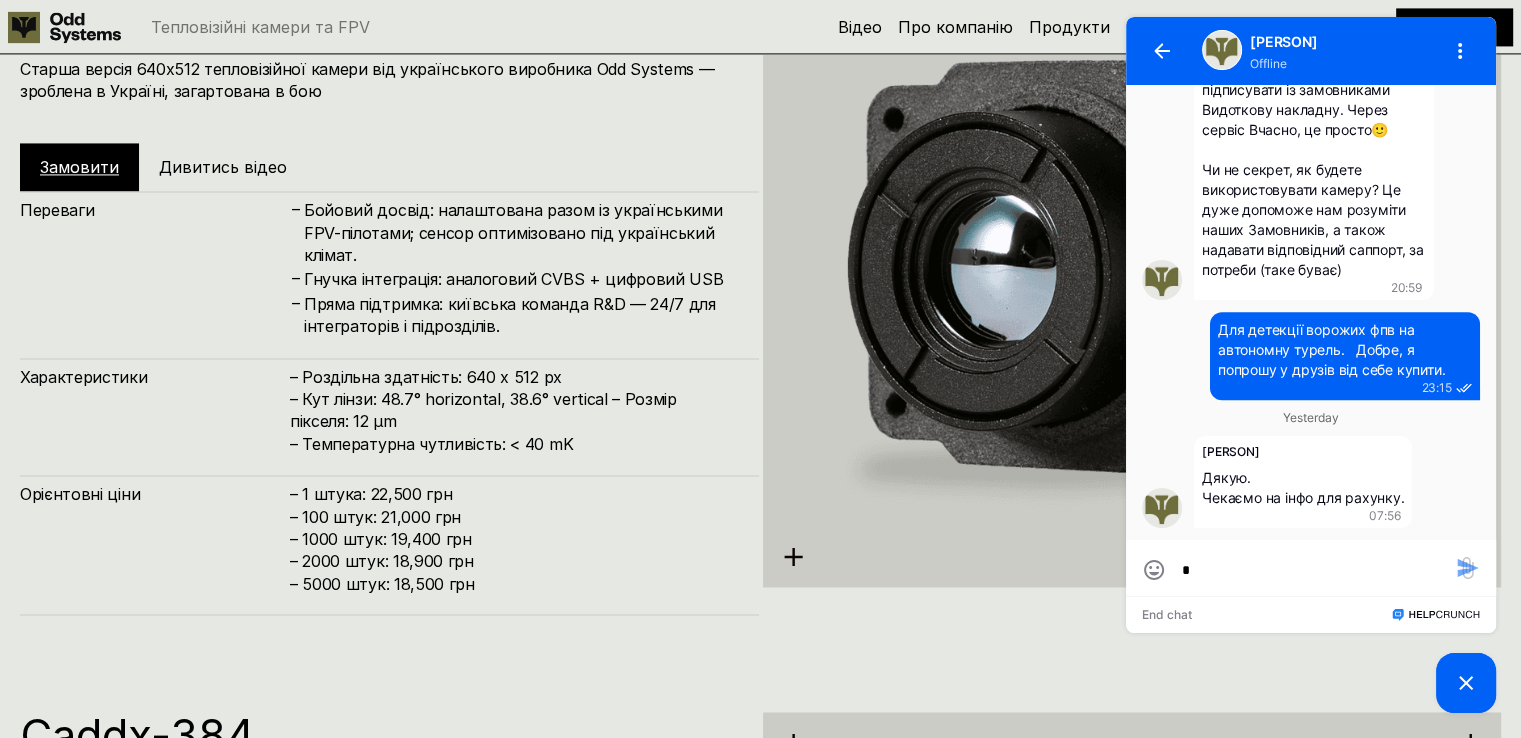 type on "**" 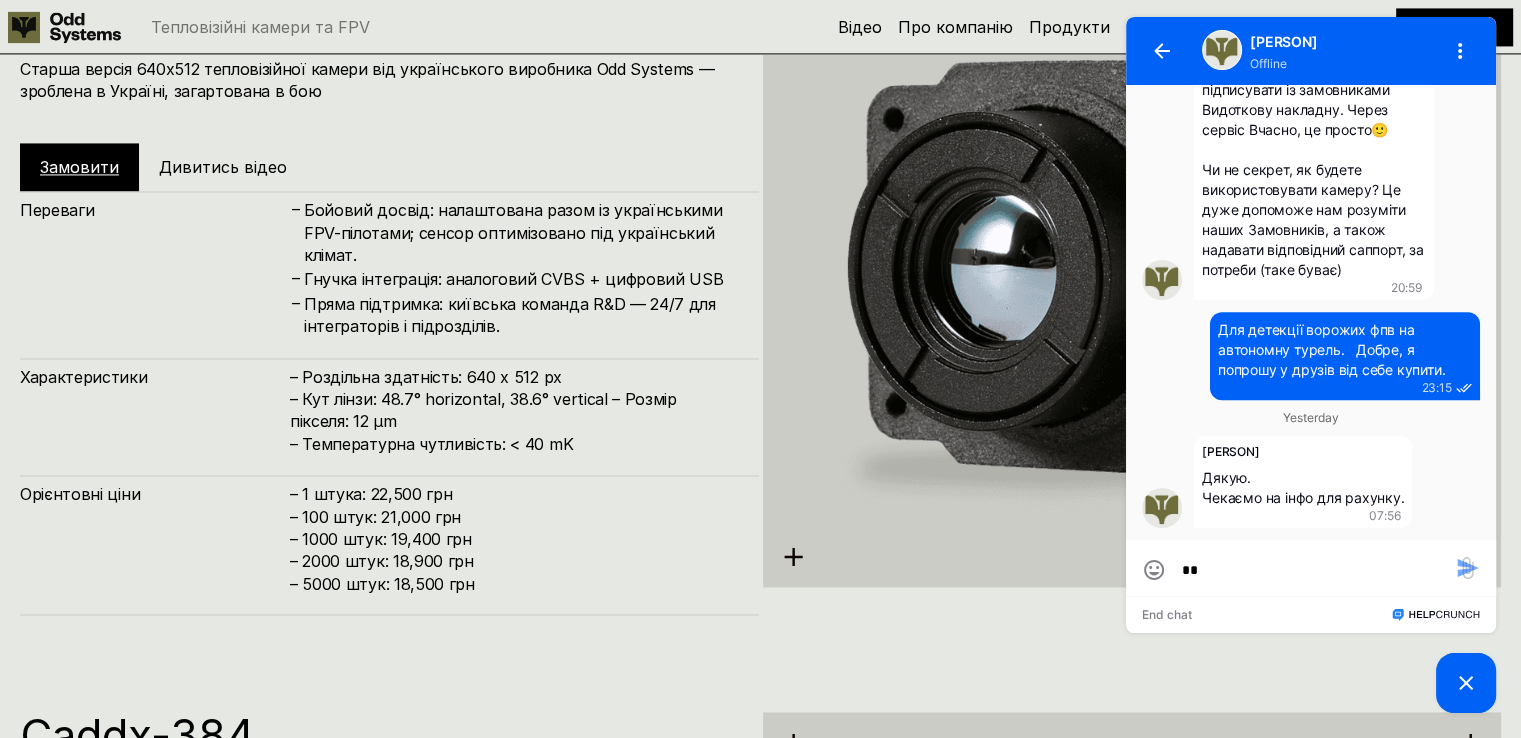 type on "***" 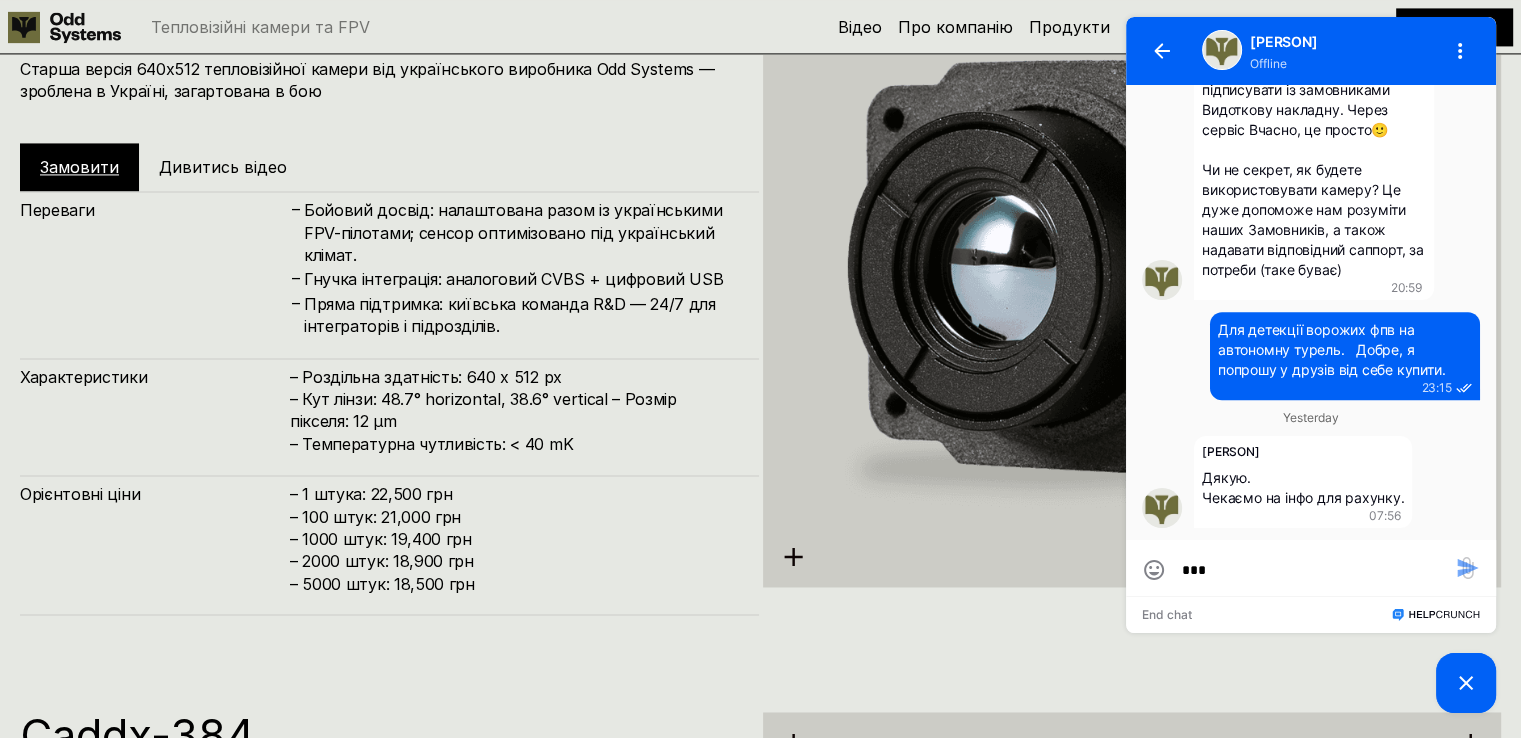 type on "***" 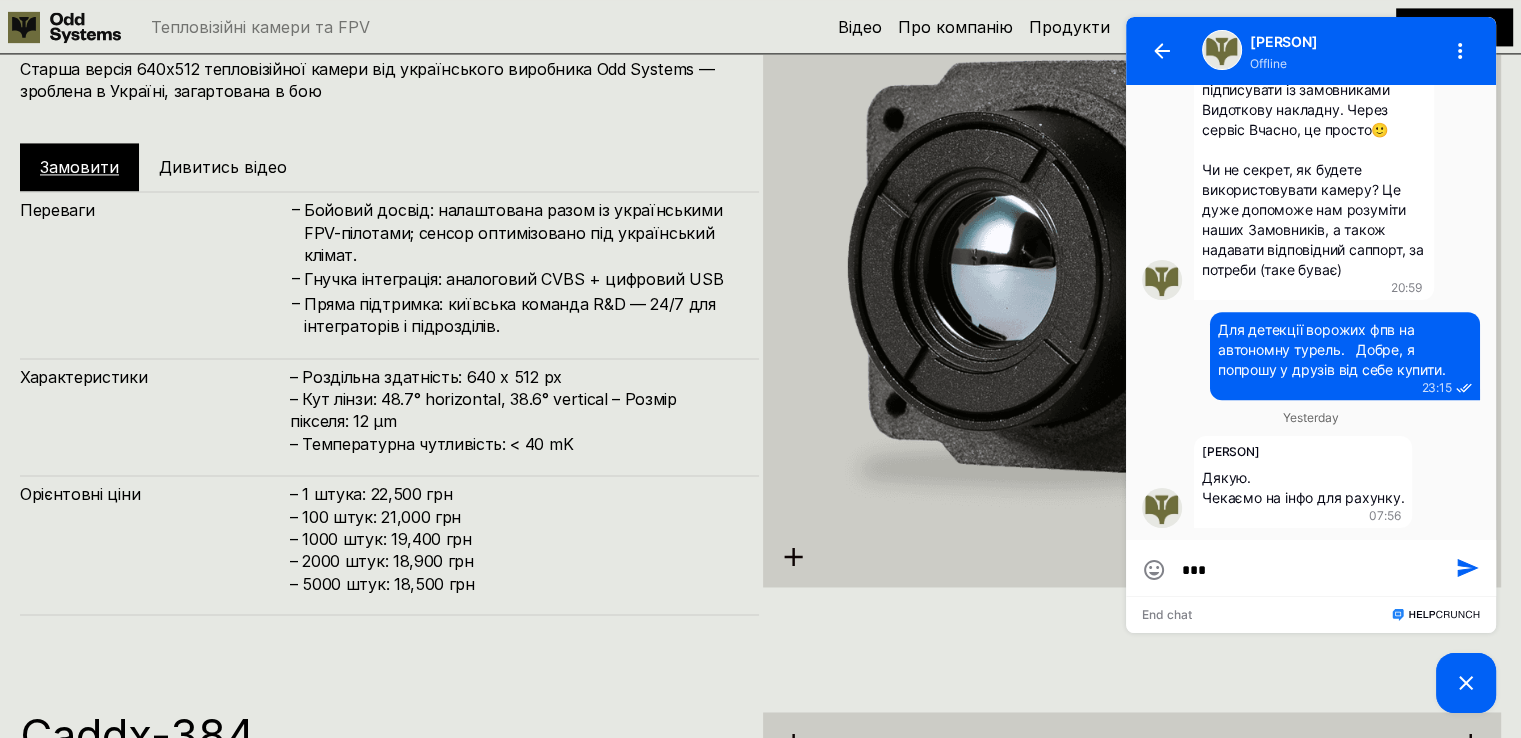 type on "****" 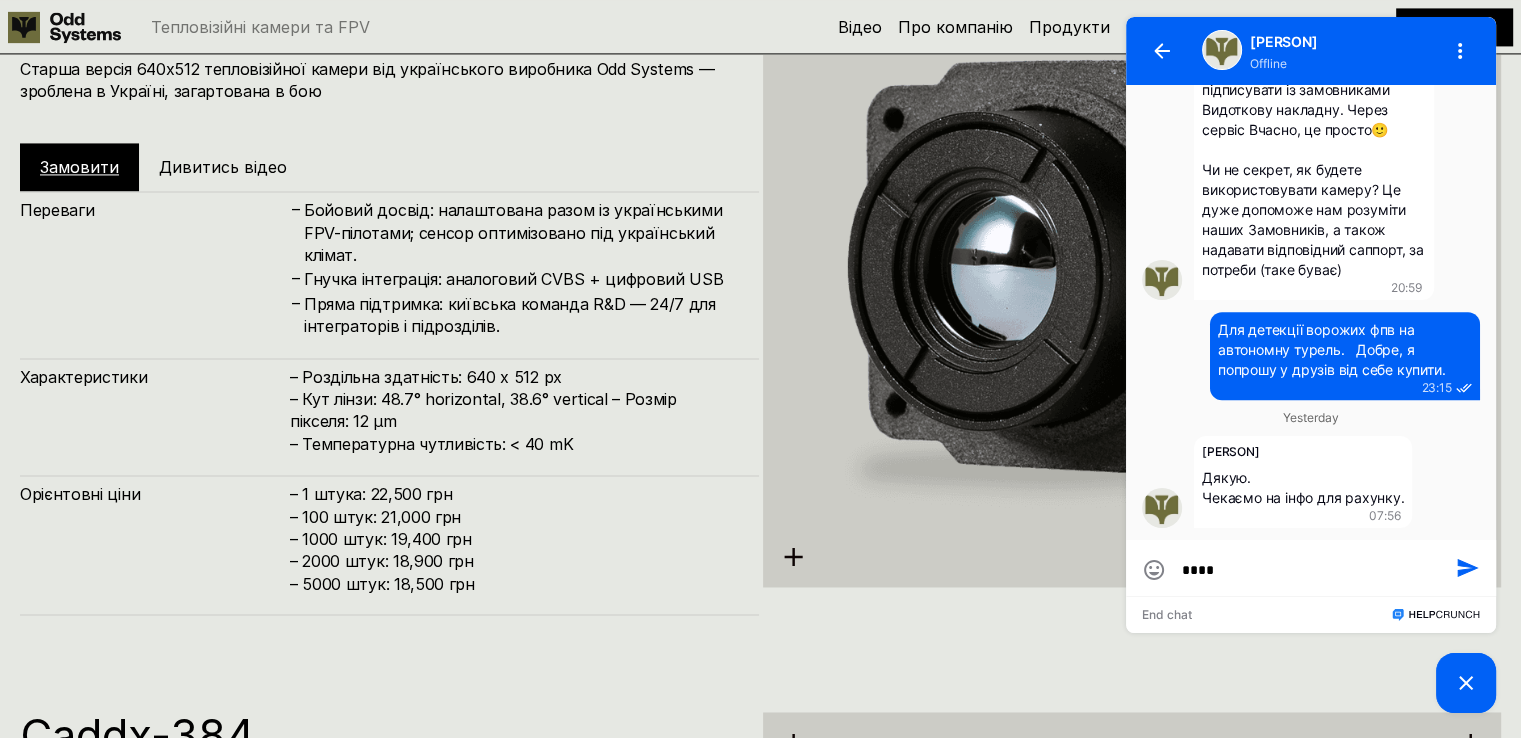 type on "*****" 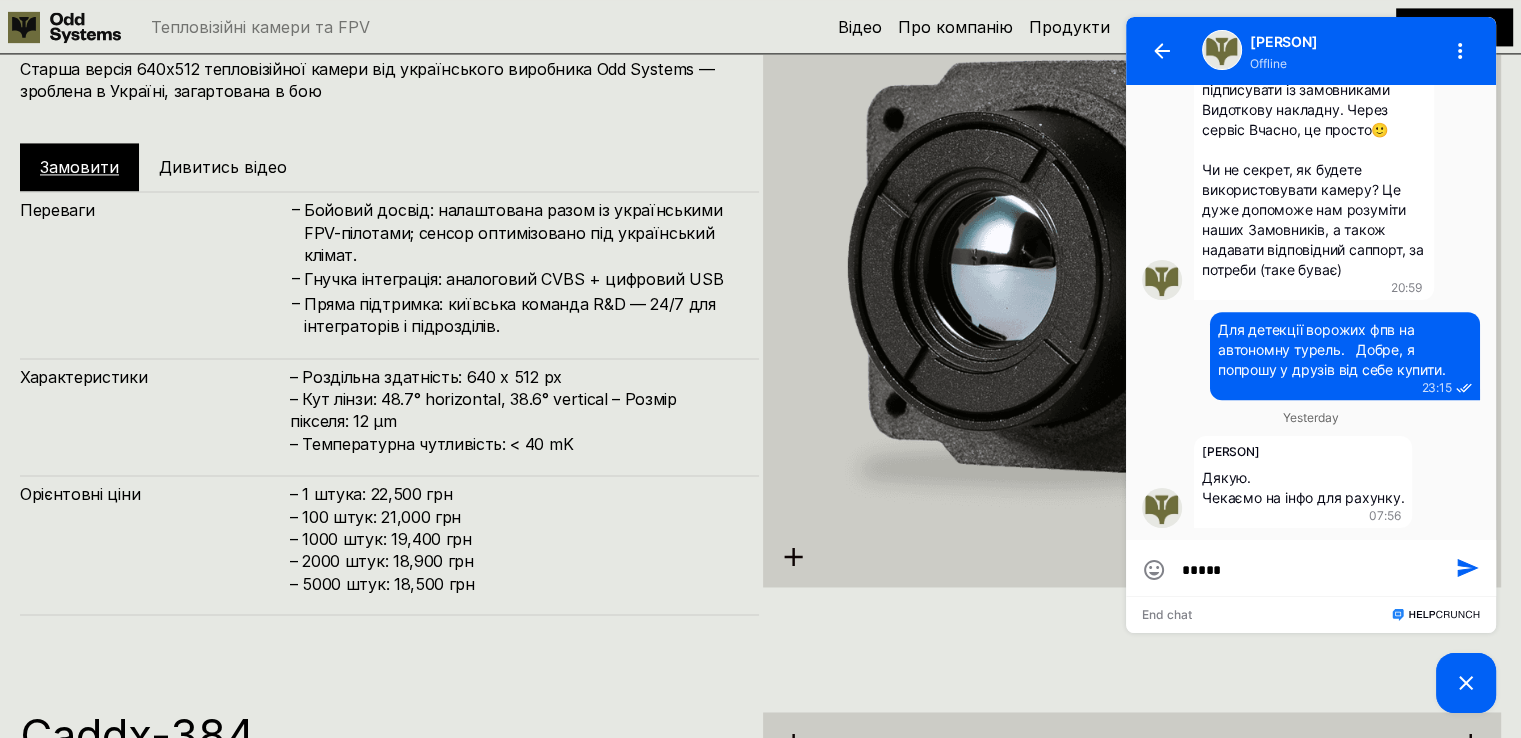 type on "******" 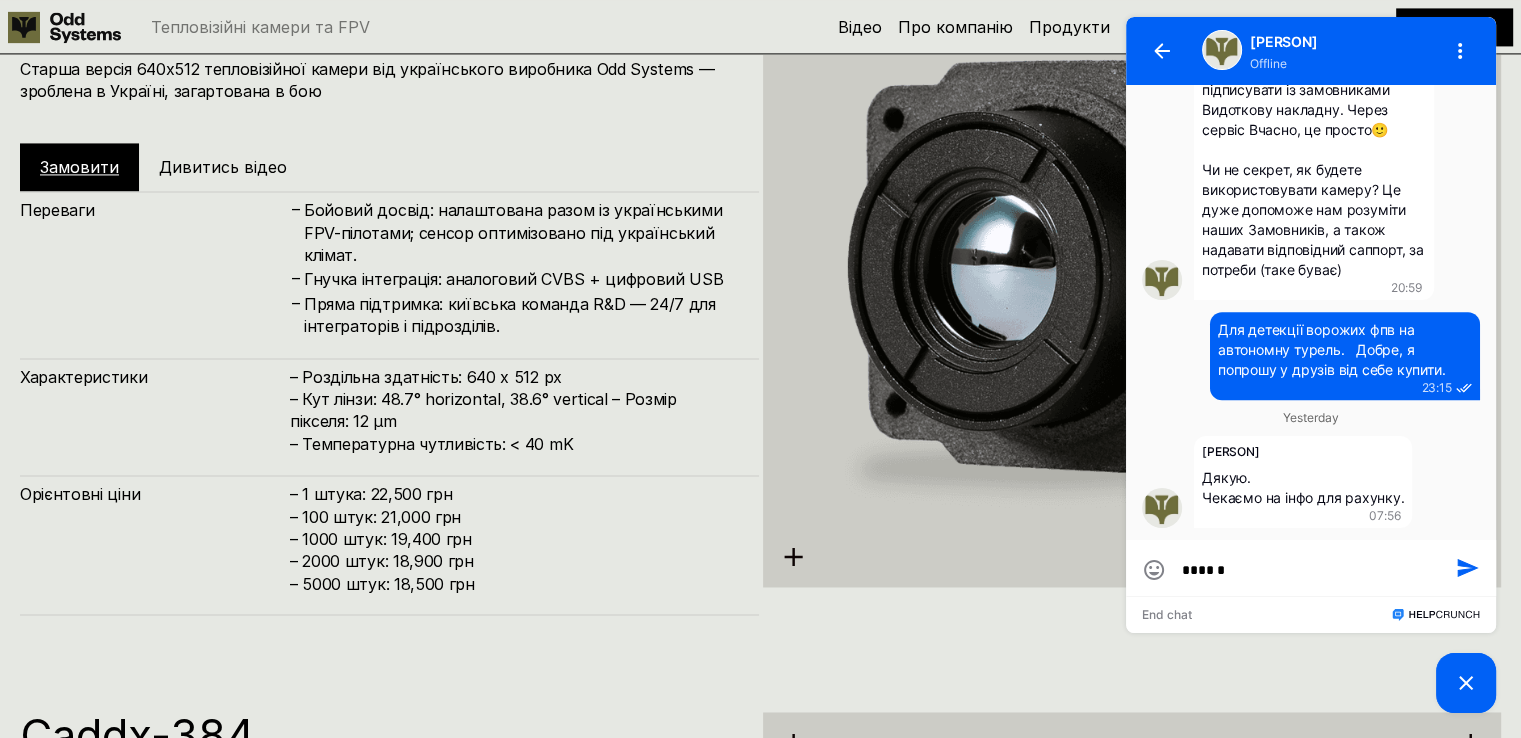 type on "*******" 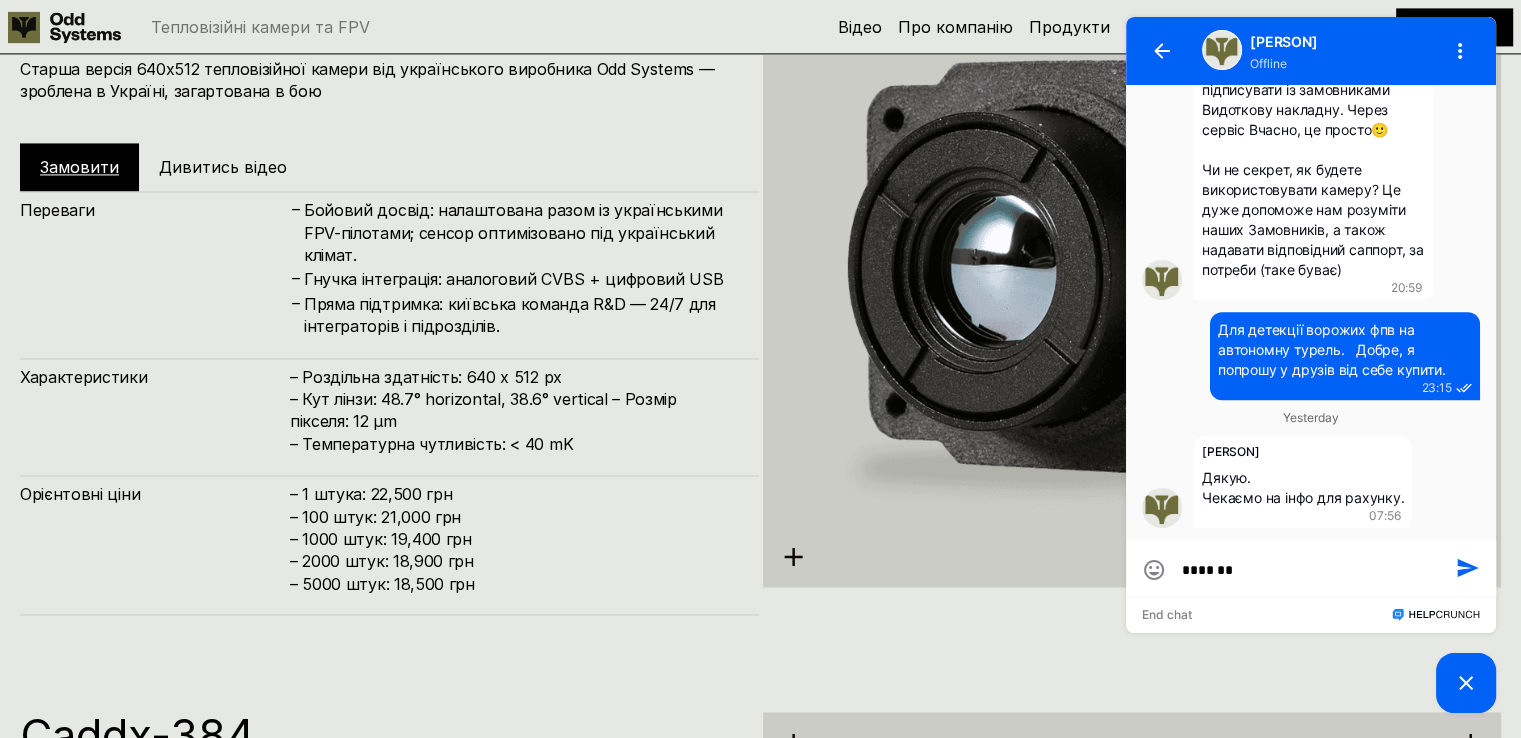 type on "********" 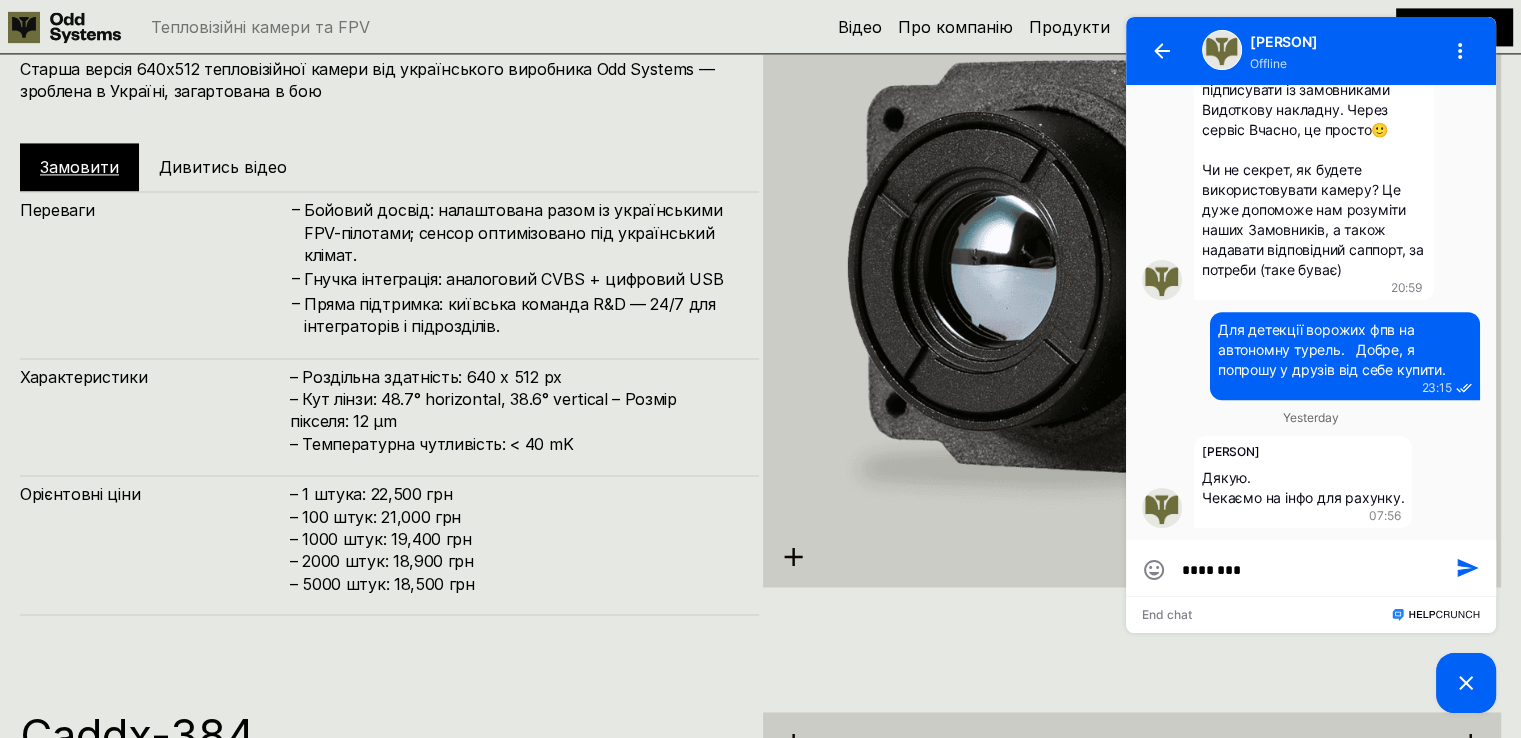 type on "*********" 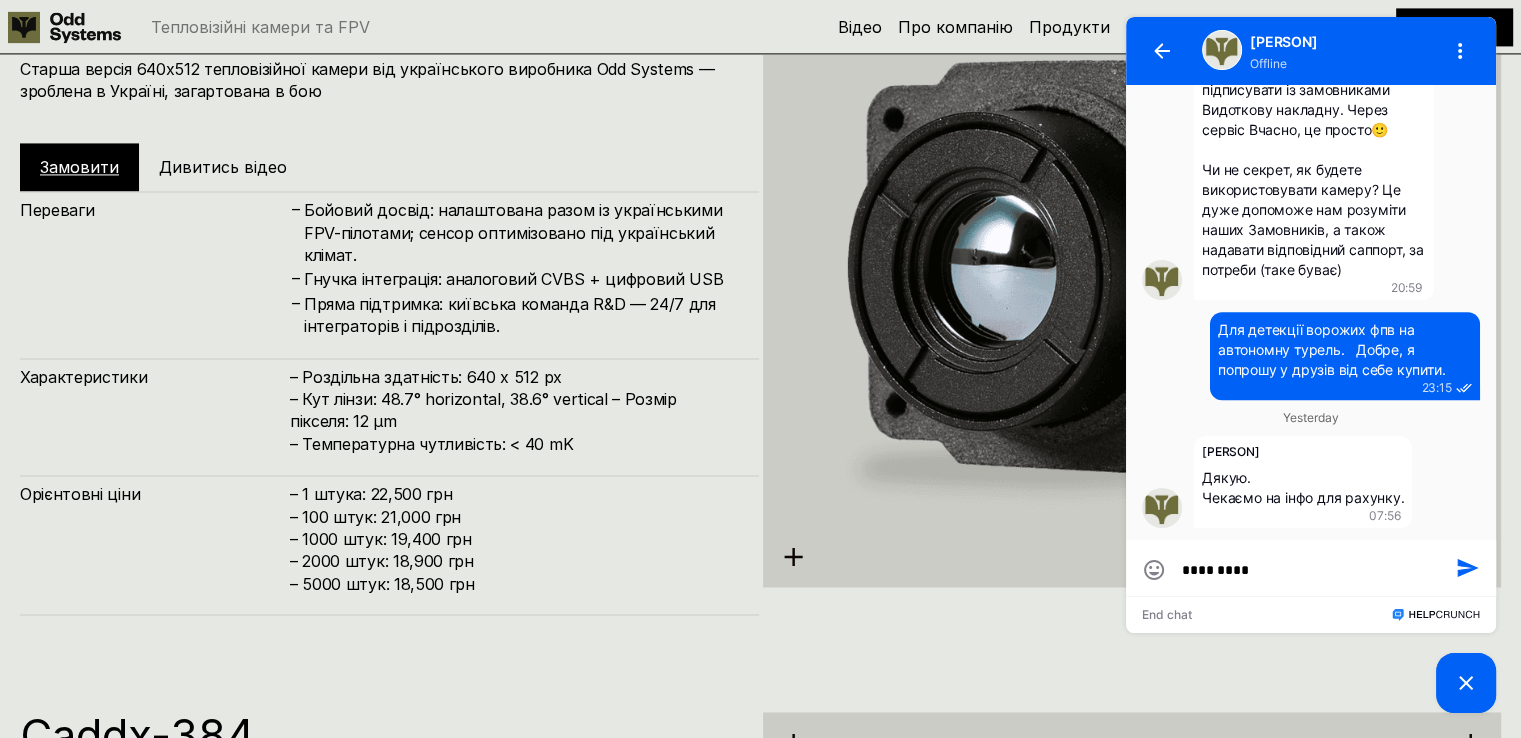 type on "**********" 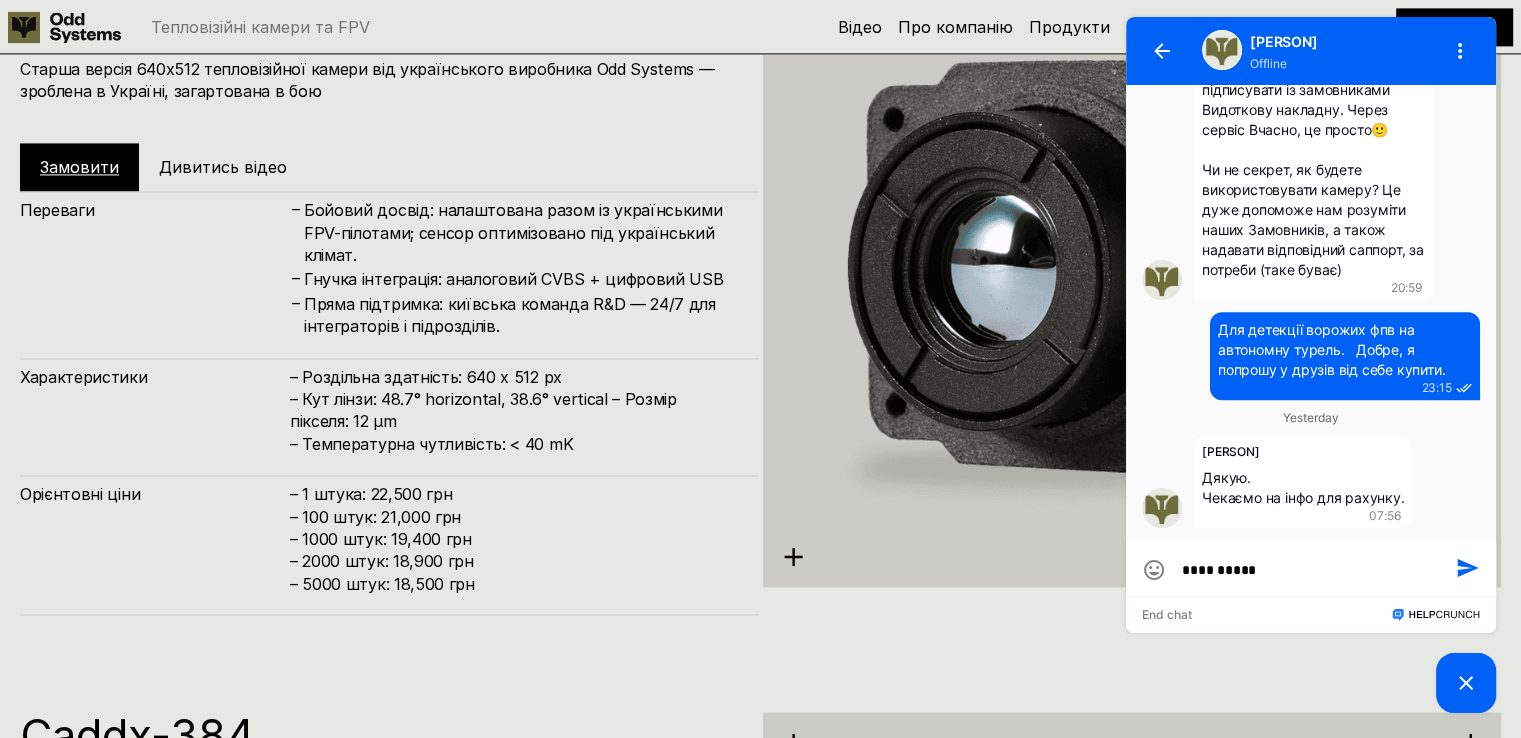 type on "**********" 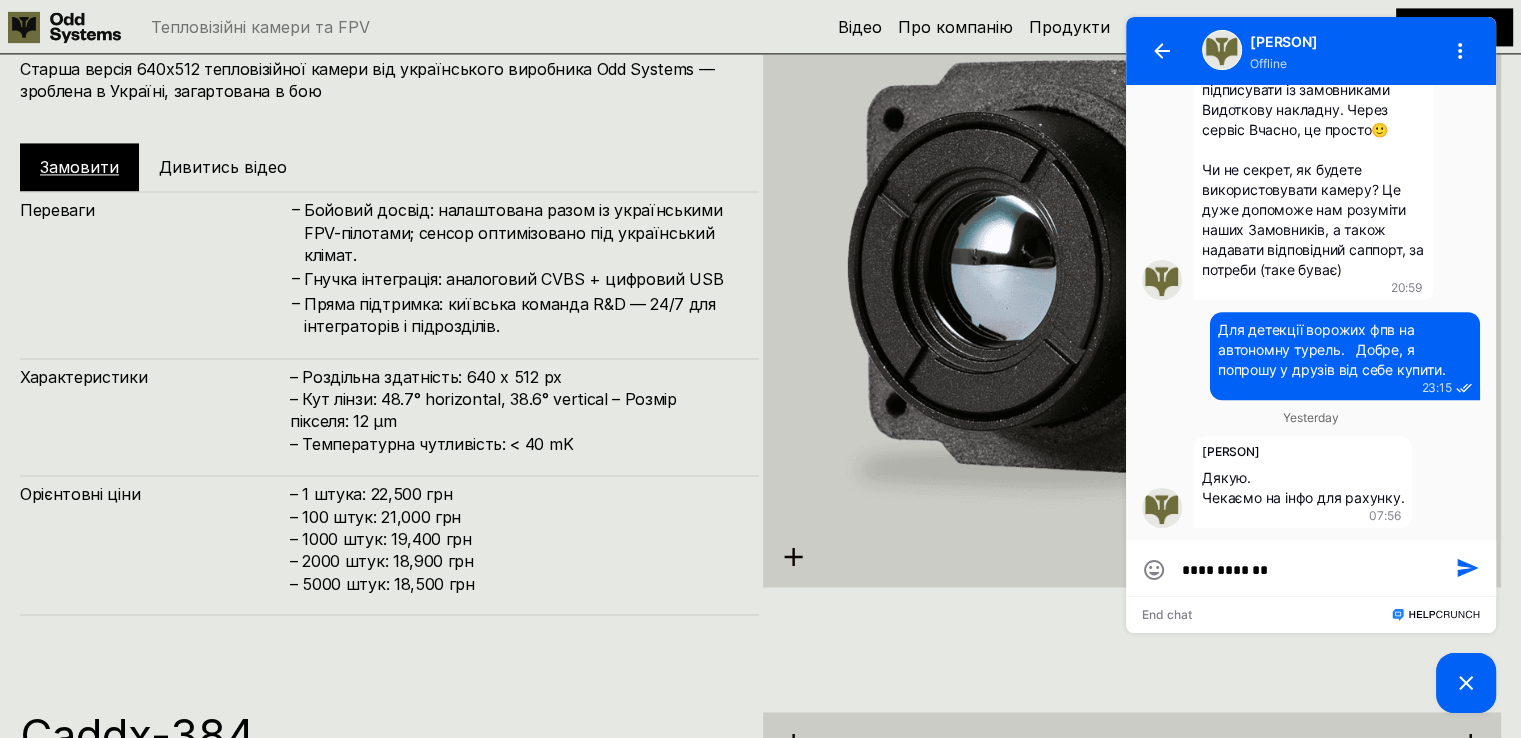 type on "**********" 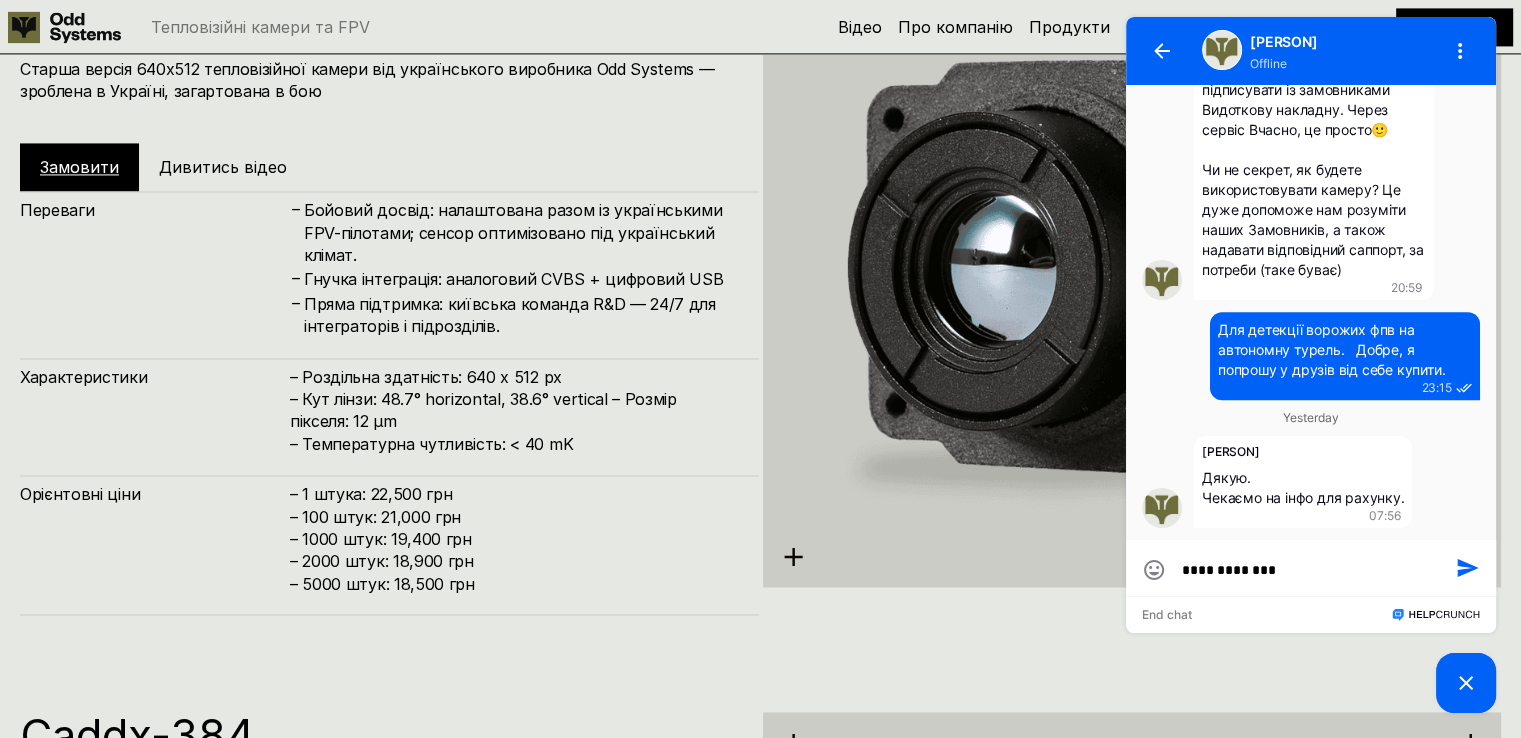 type on "**********" 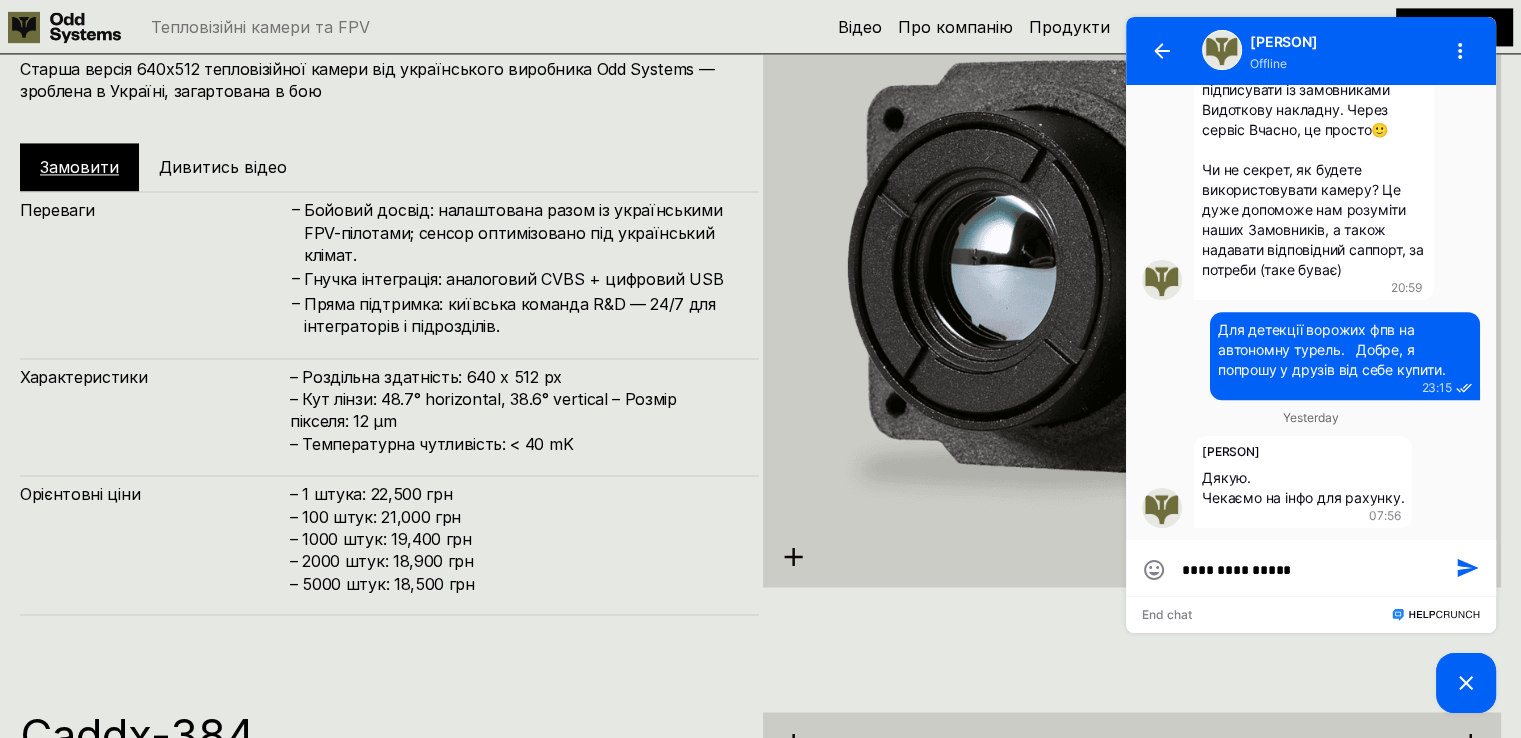 type on "**********" 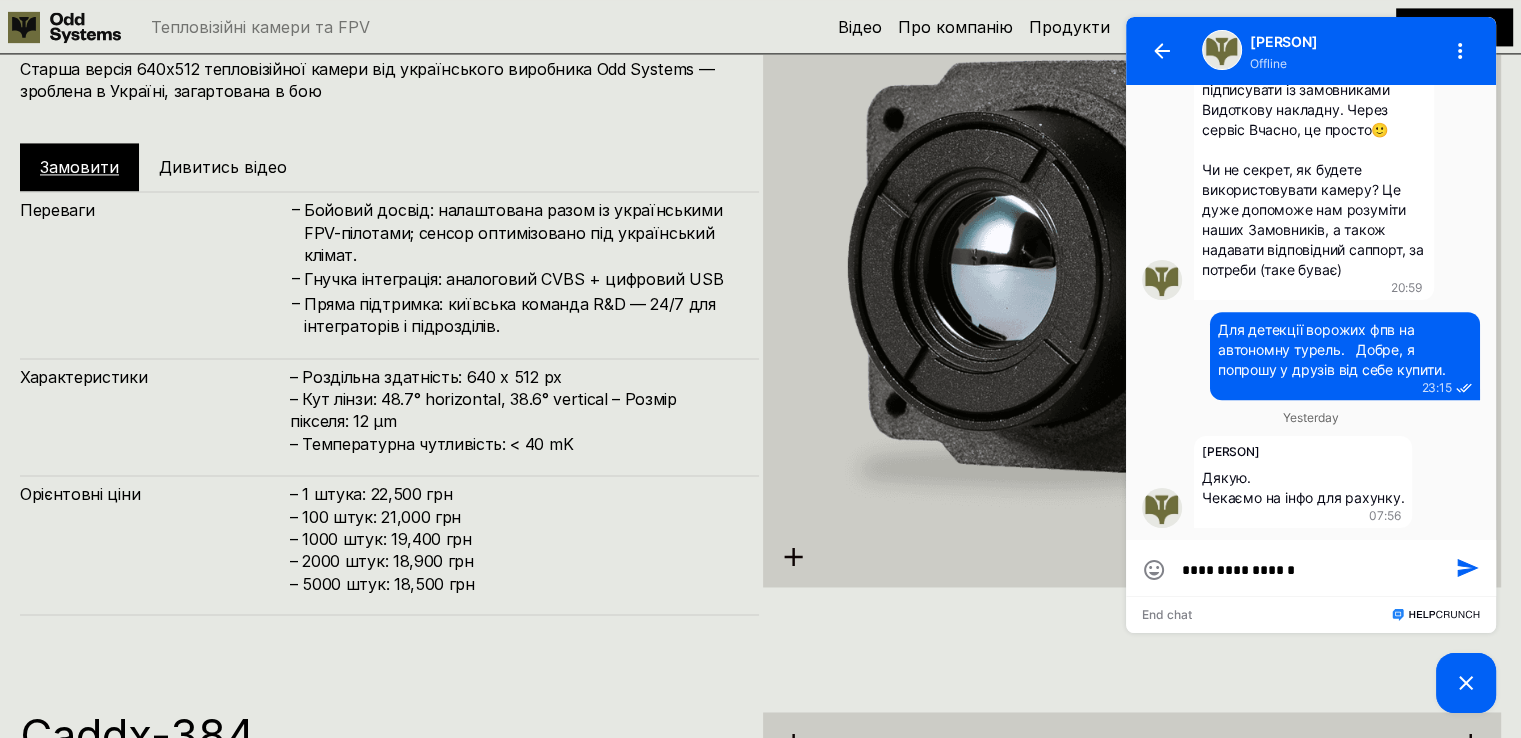 type on "**********" 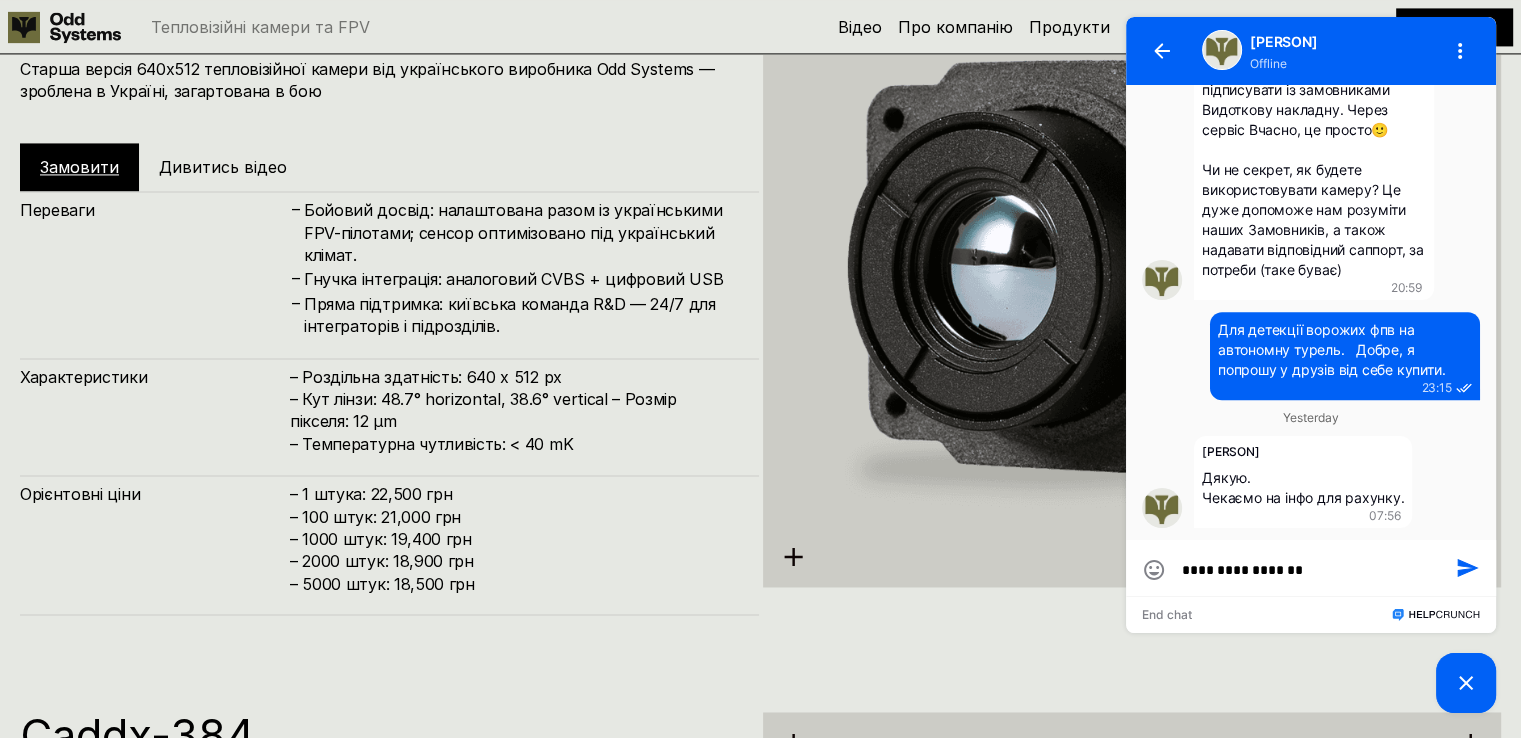 type on "**********" 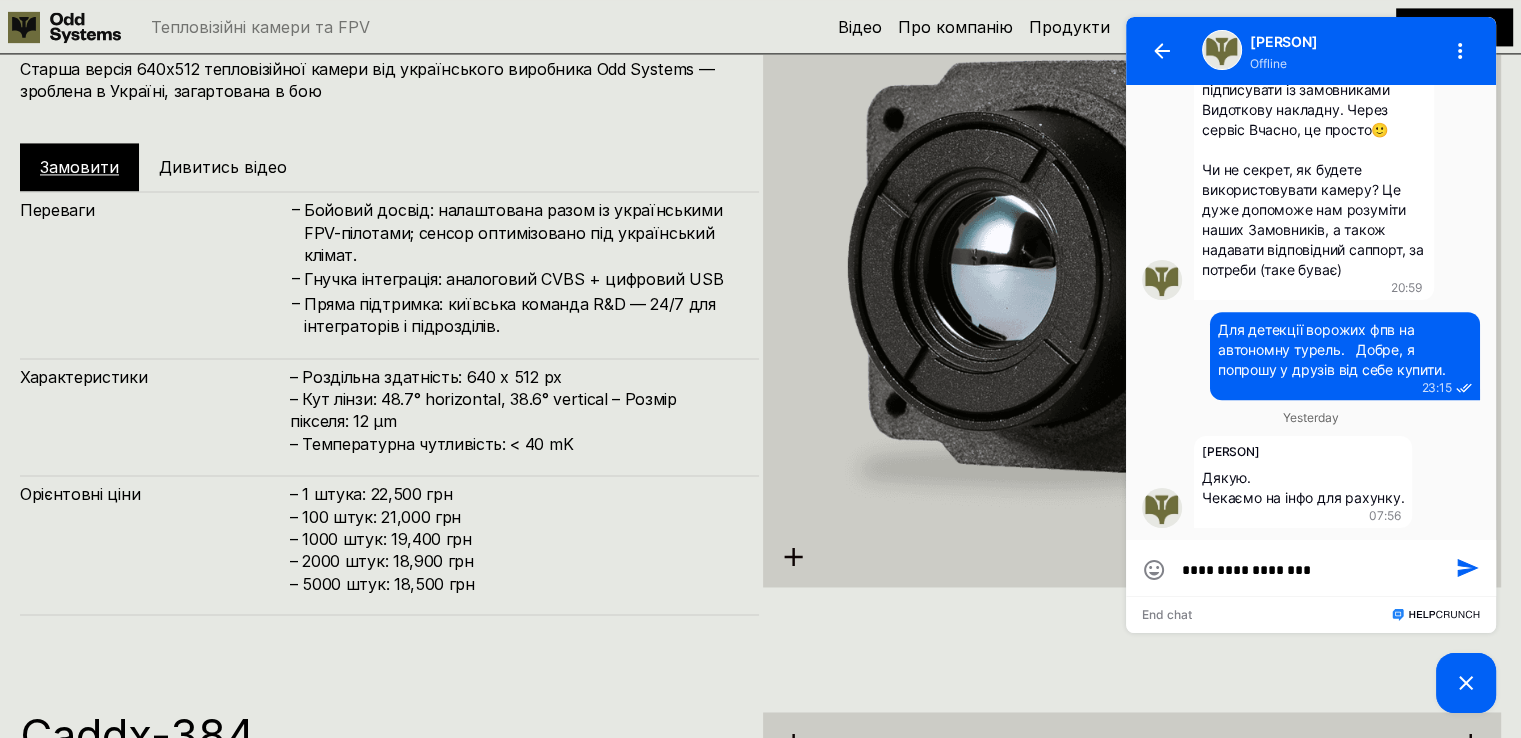 type on "**********" 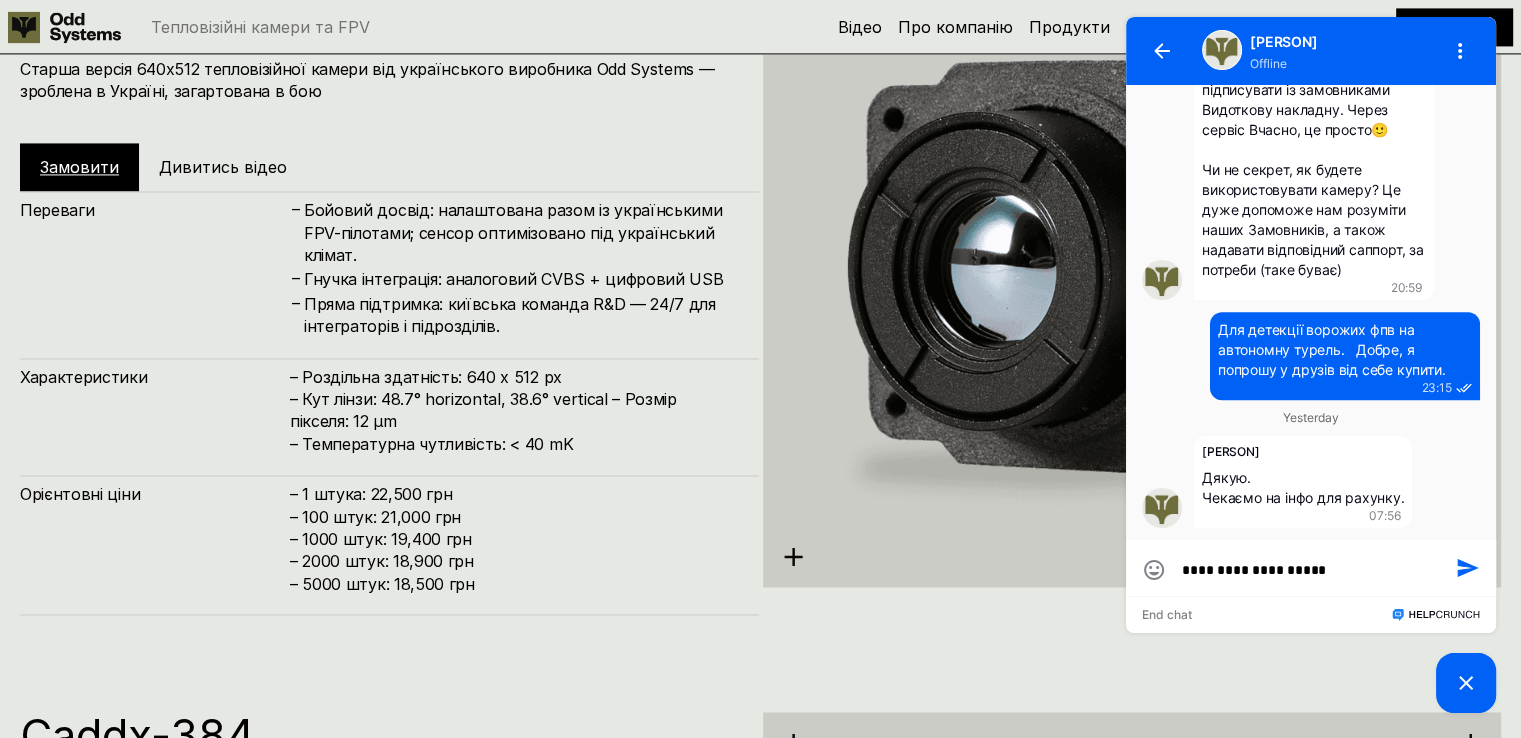 type on "**********" 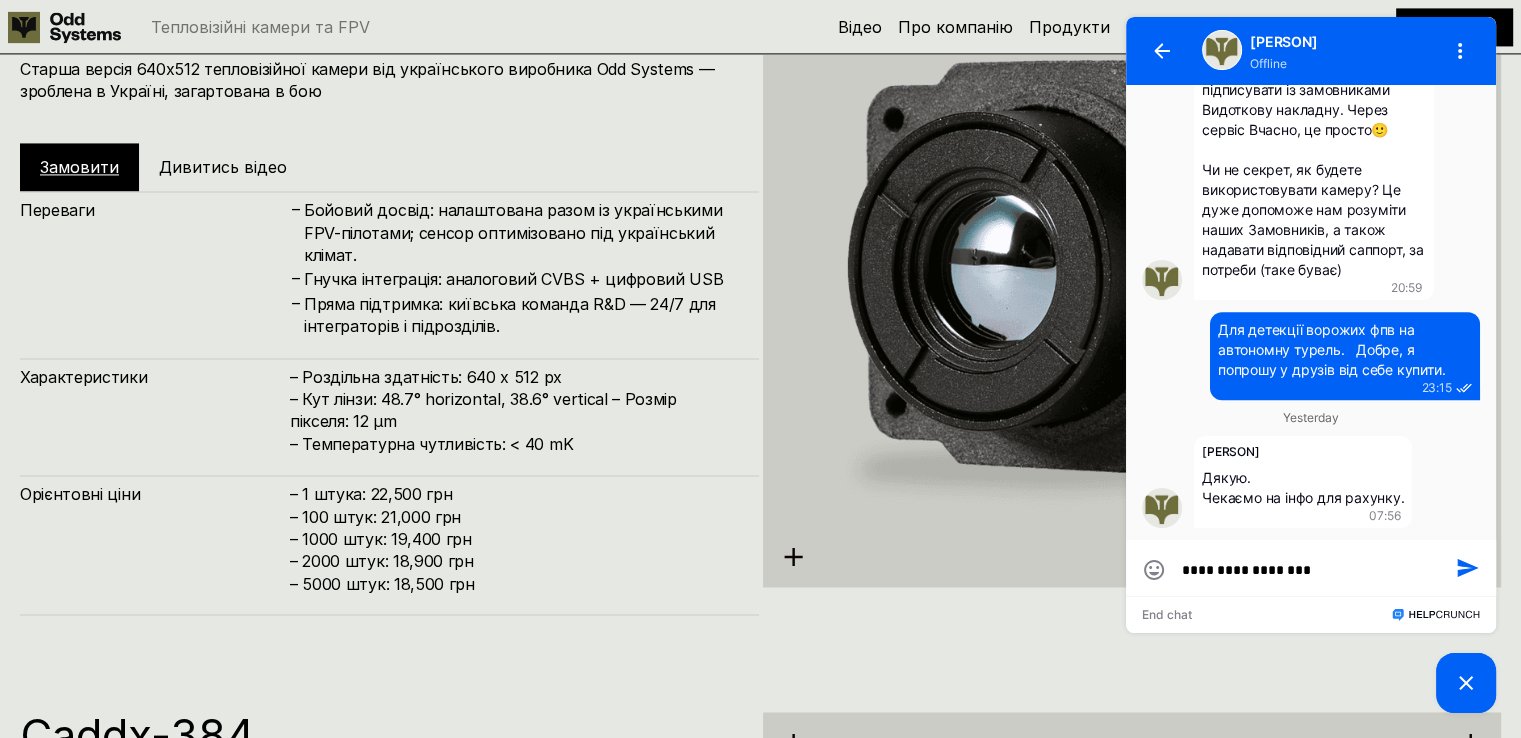 type on "**********" 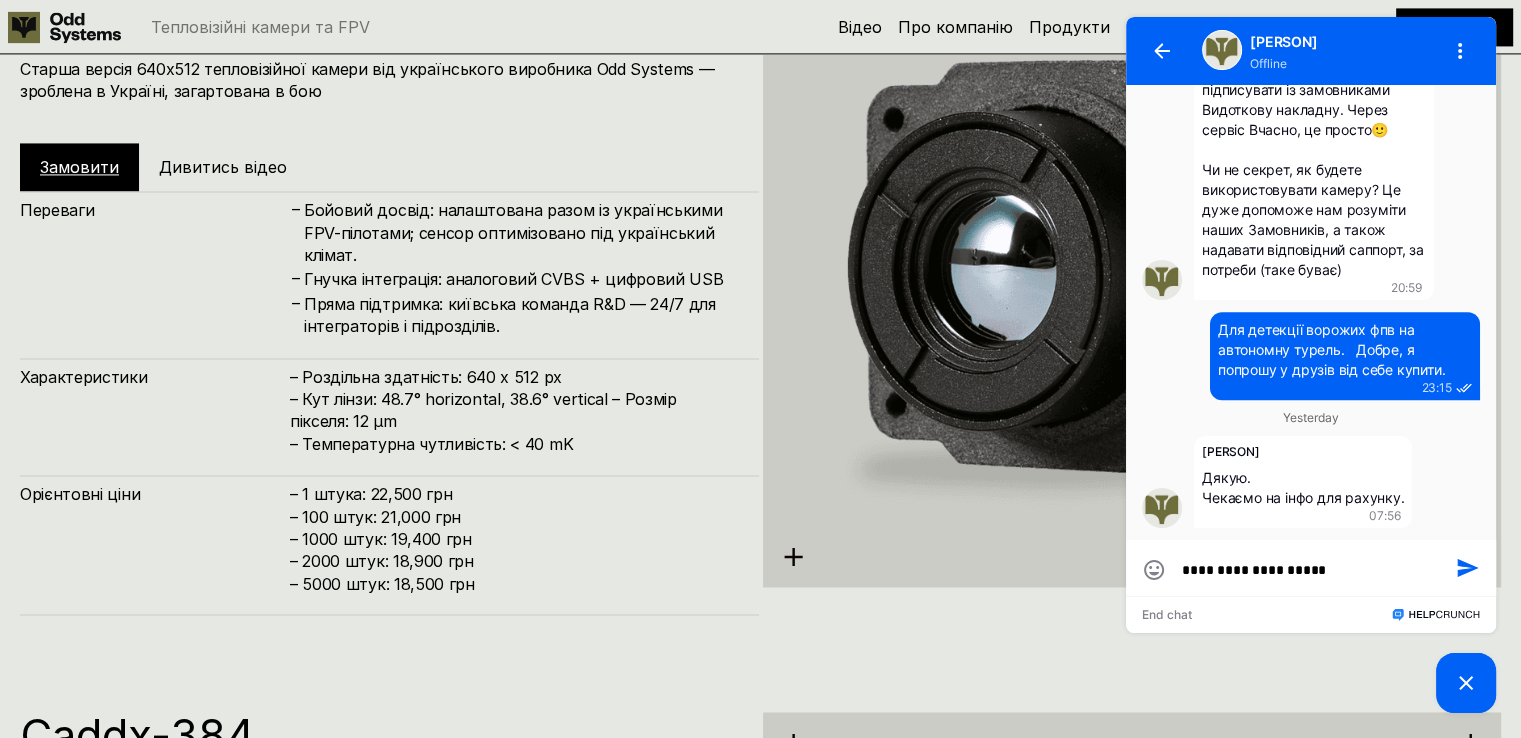 type on "**********" 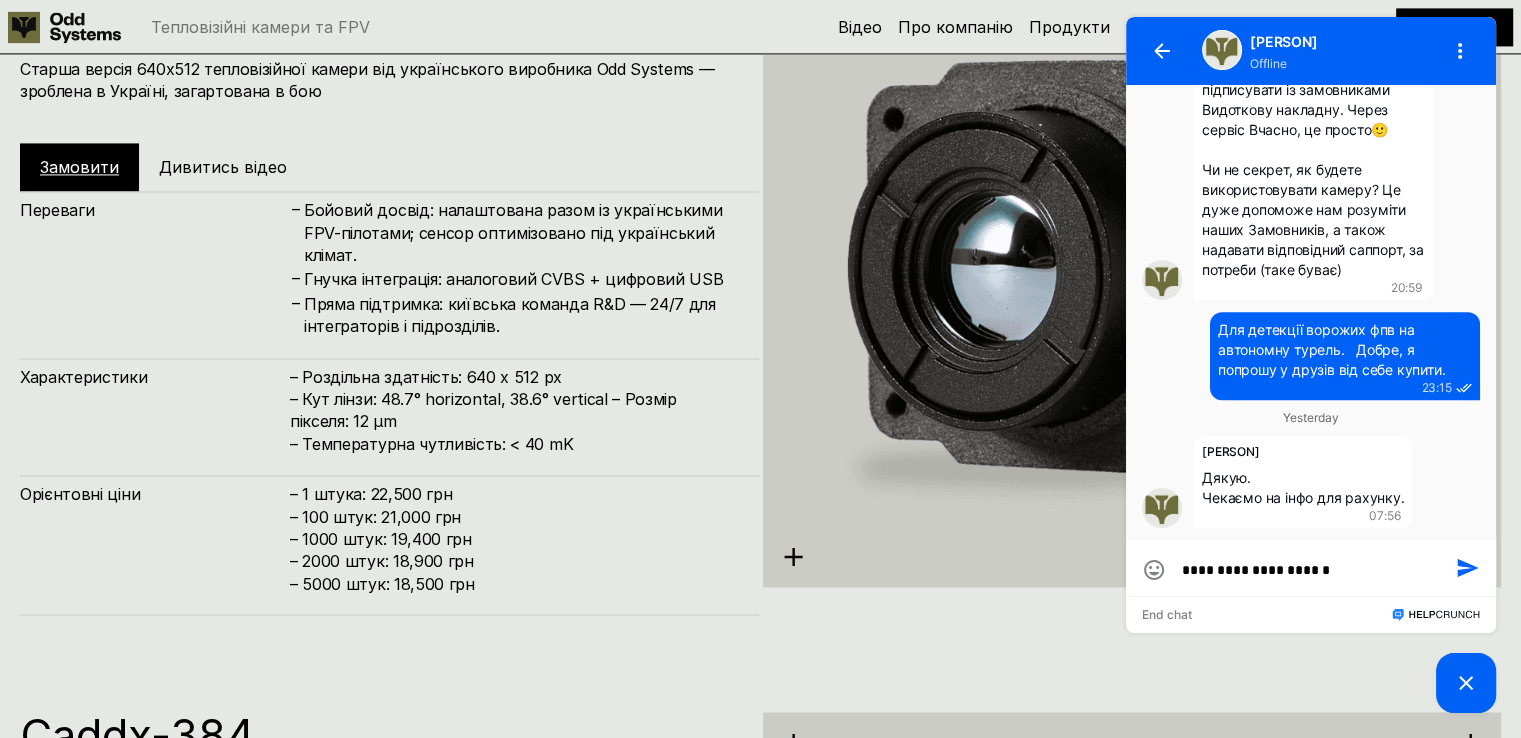 type on "**********" 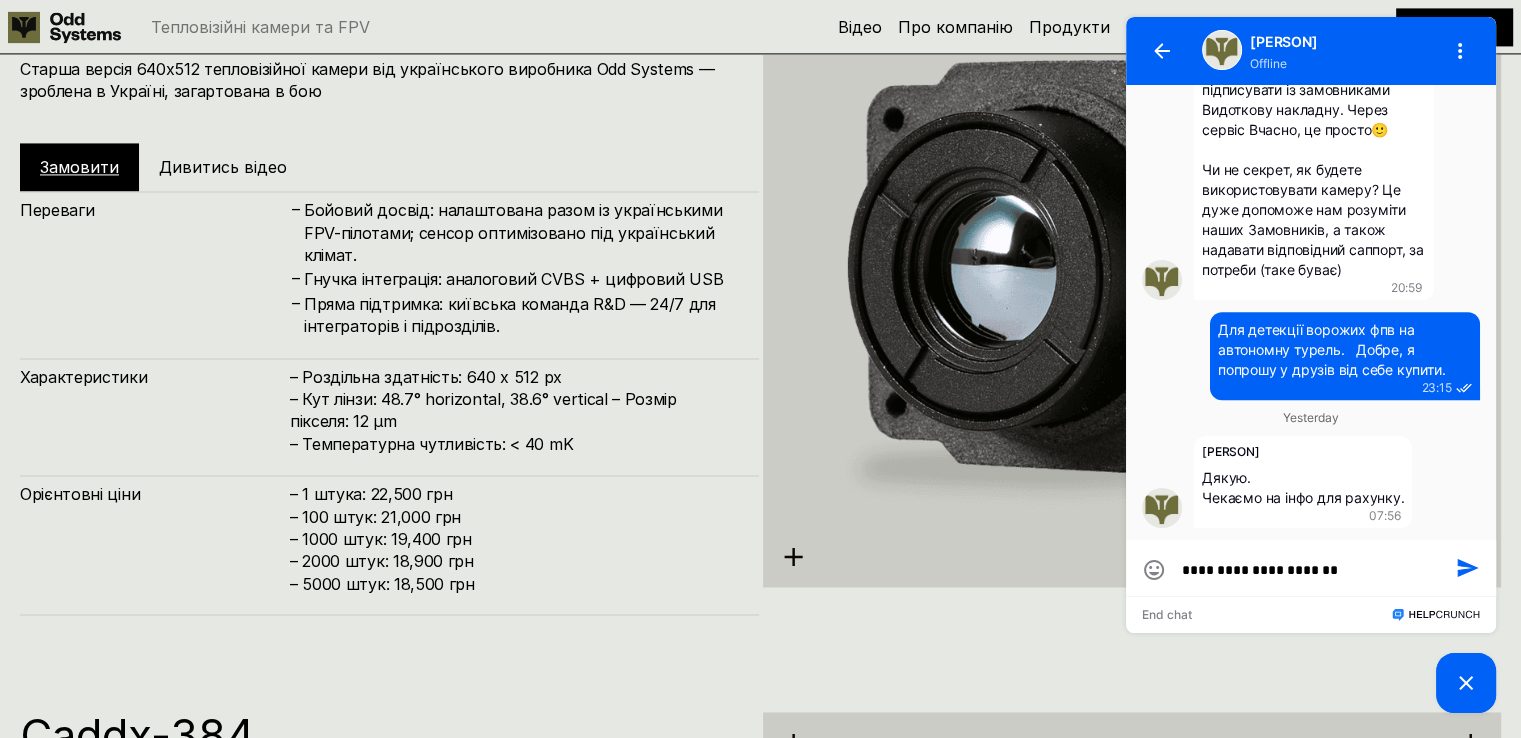 type on "**********" 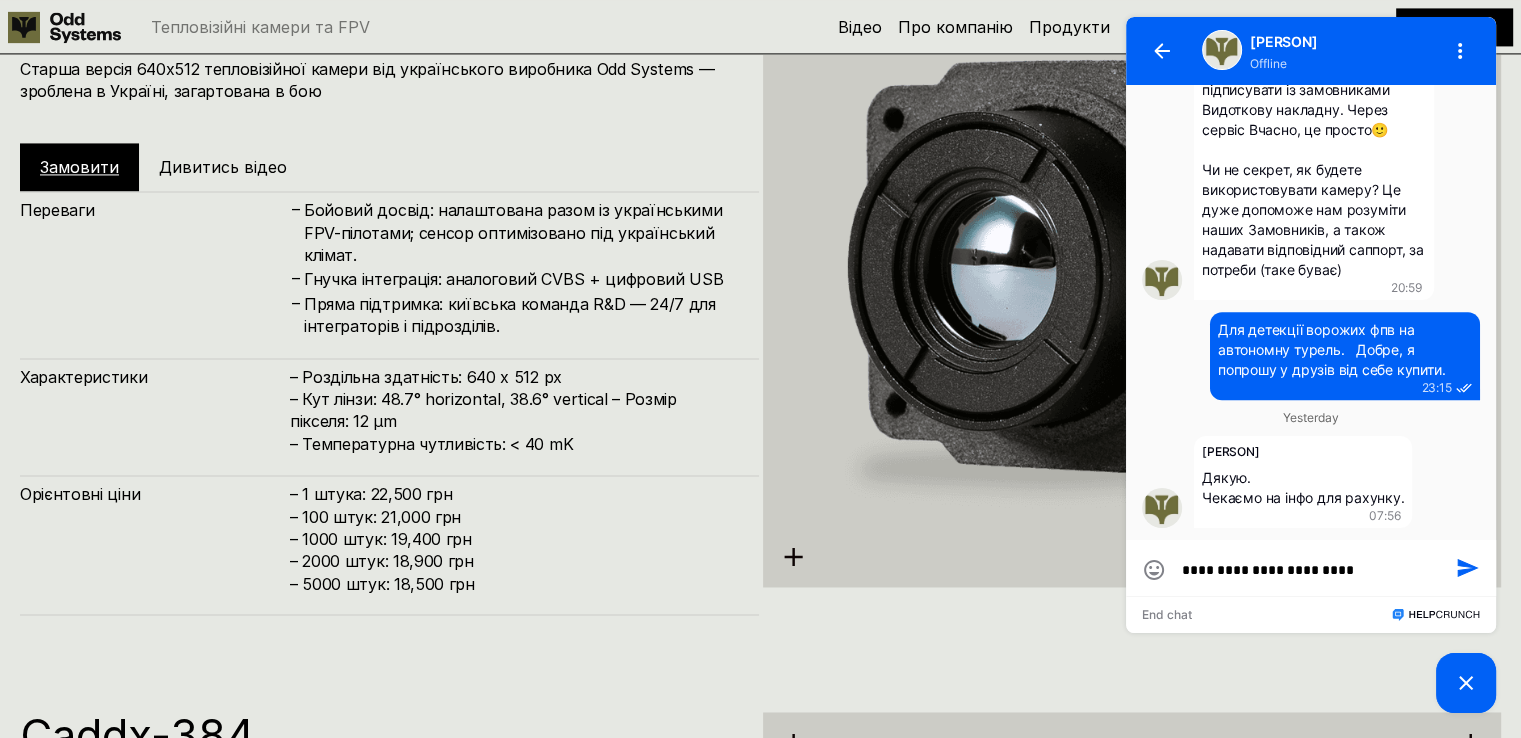 type on "**********" 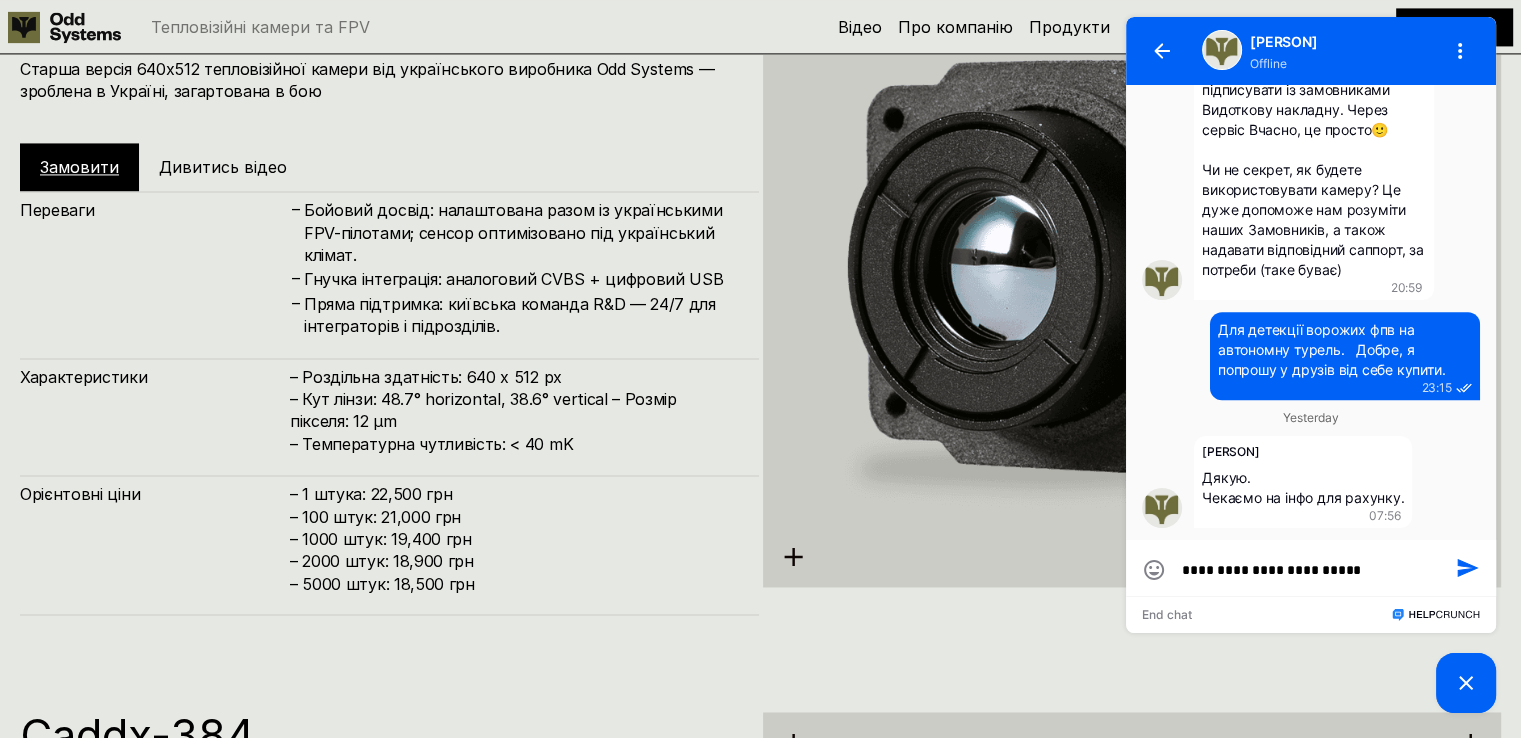 type on "**********" 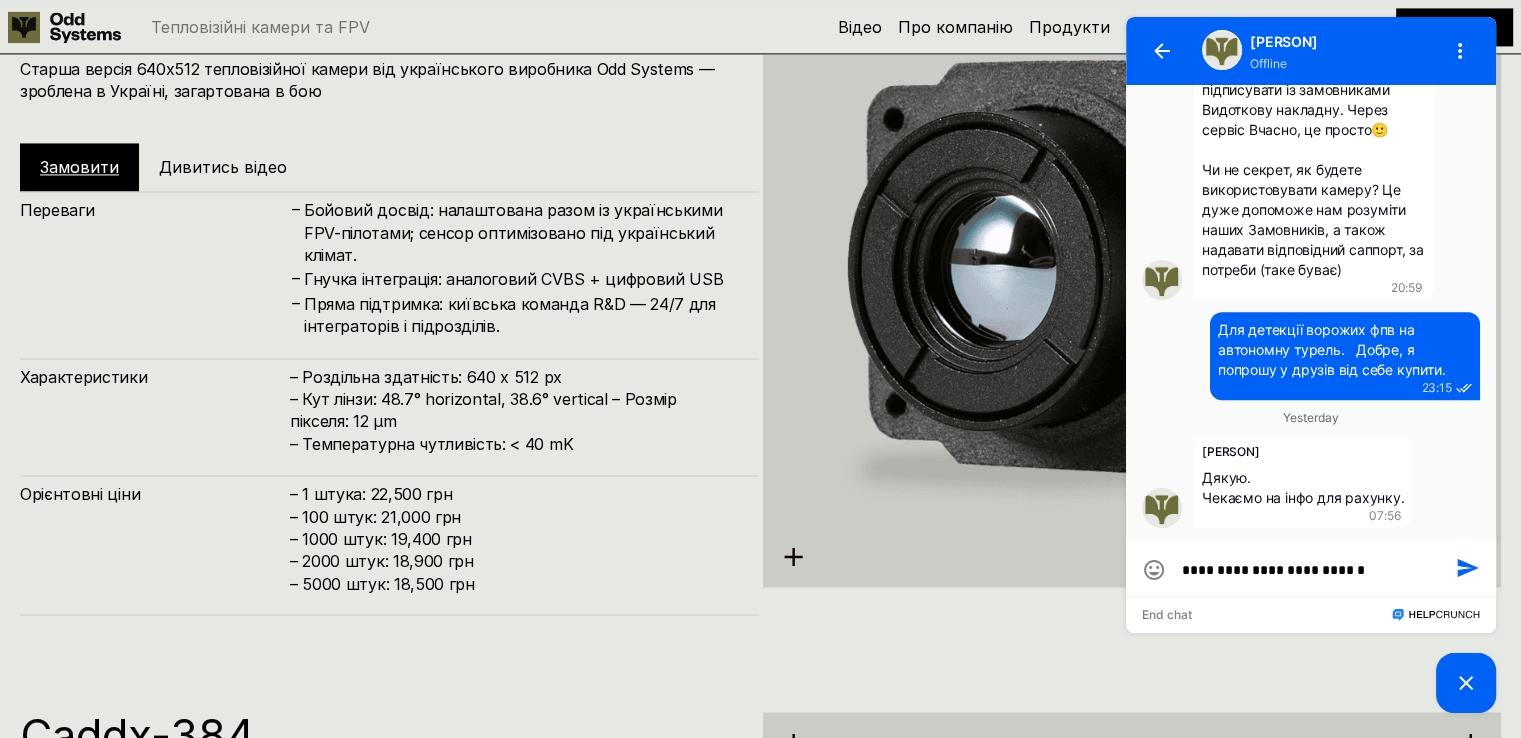 type on "**********" 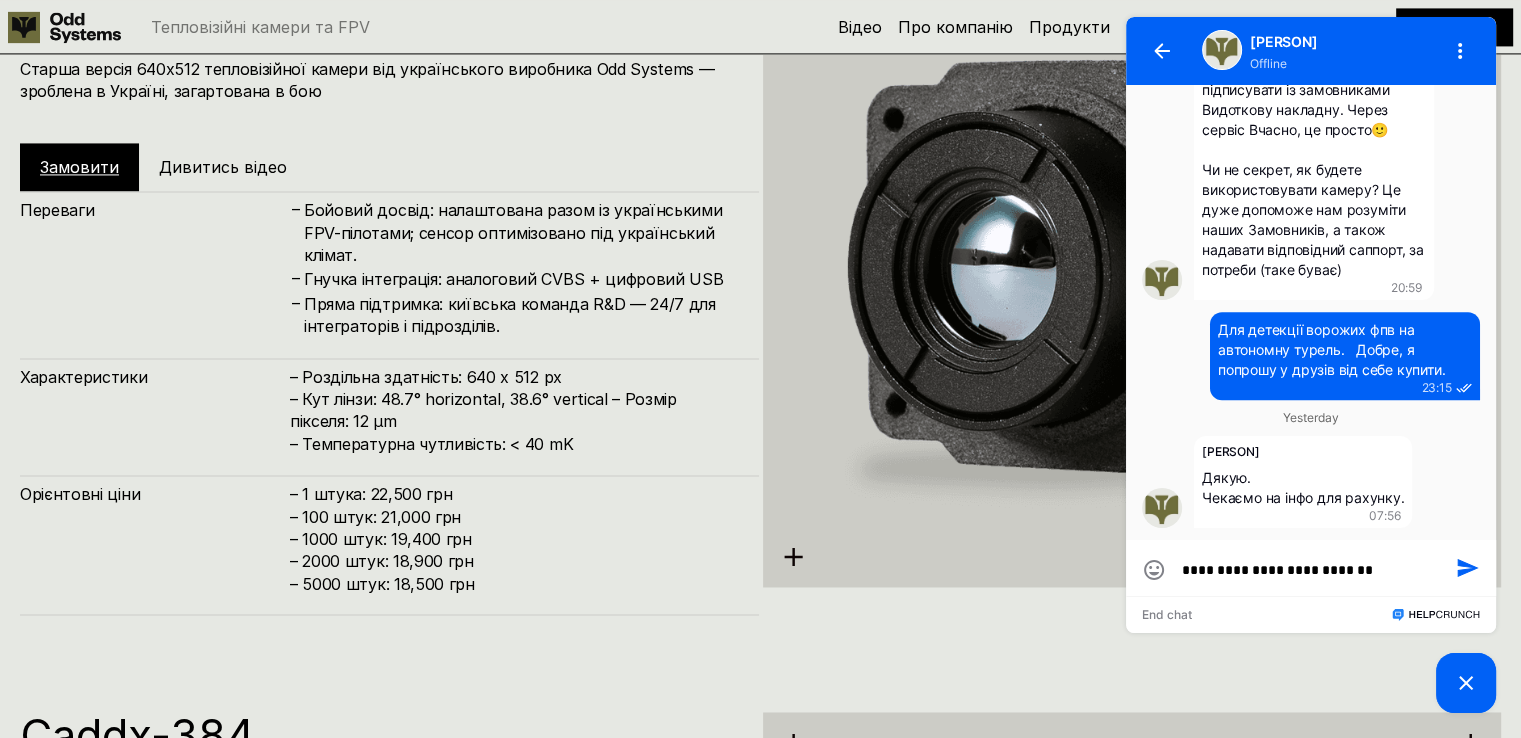 type on "**********" 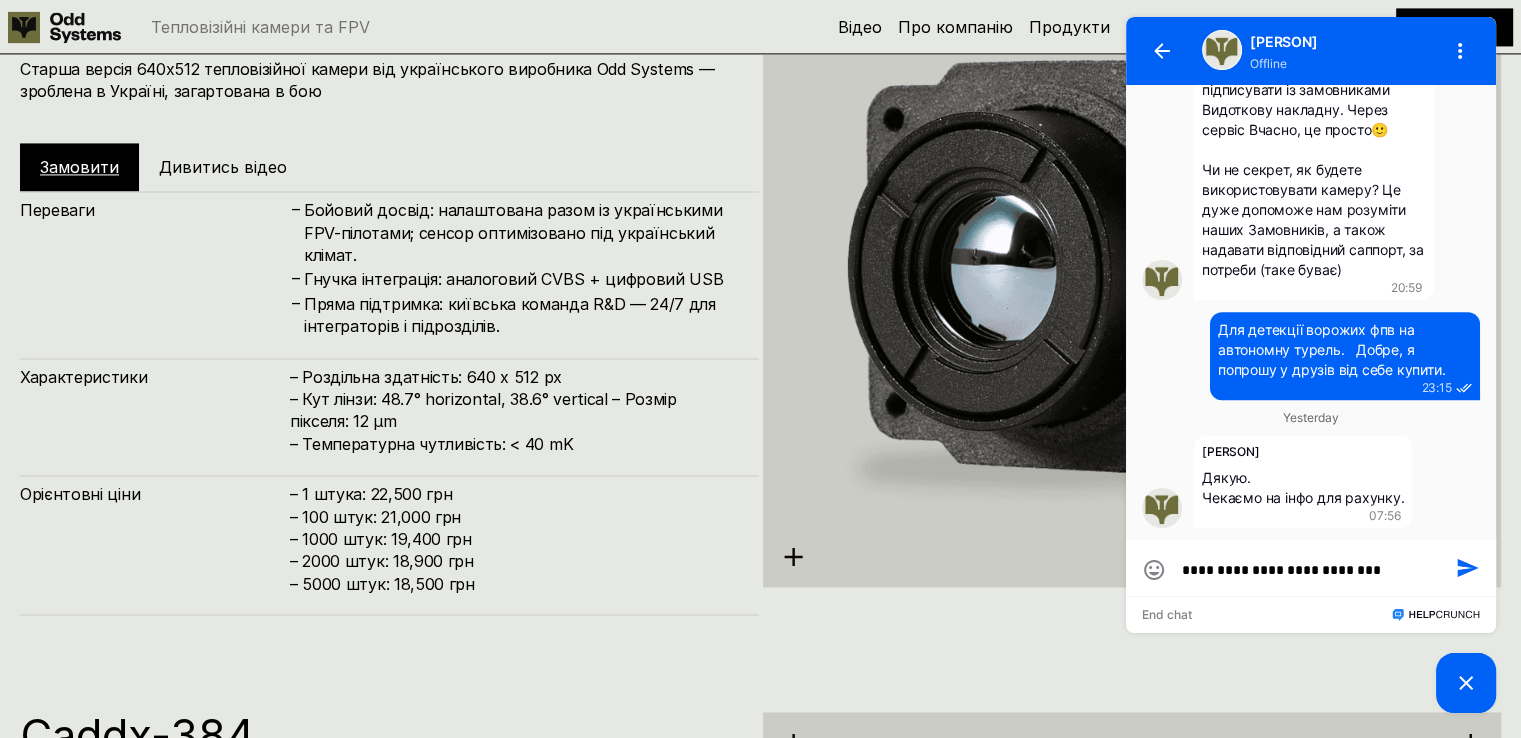 type on "**********" 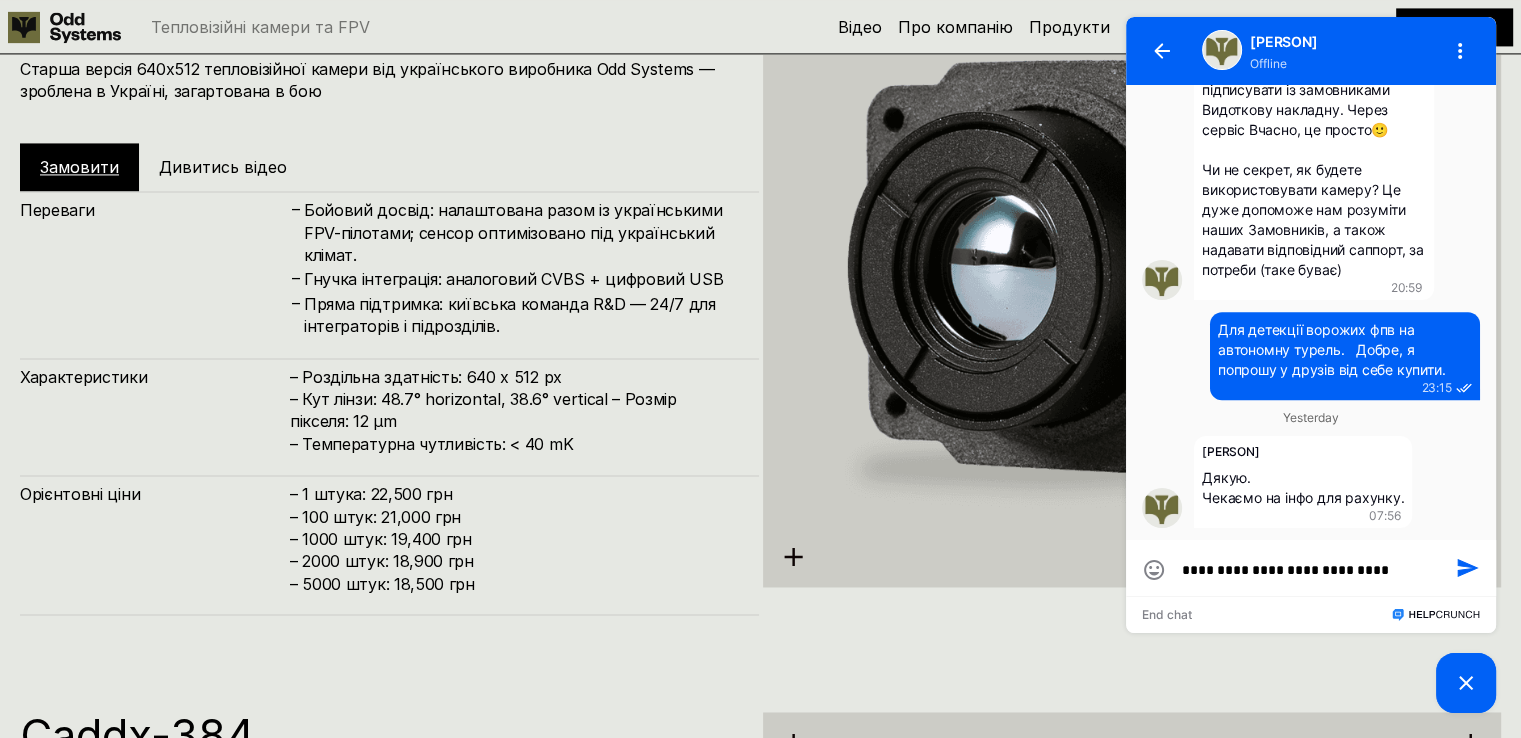 type on "**********" 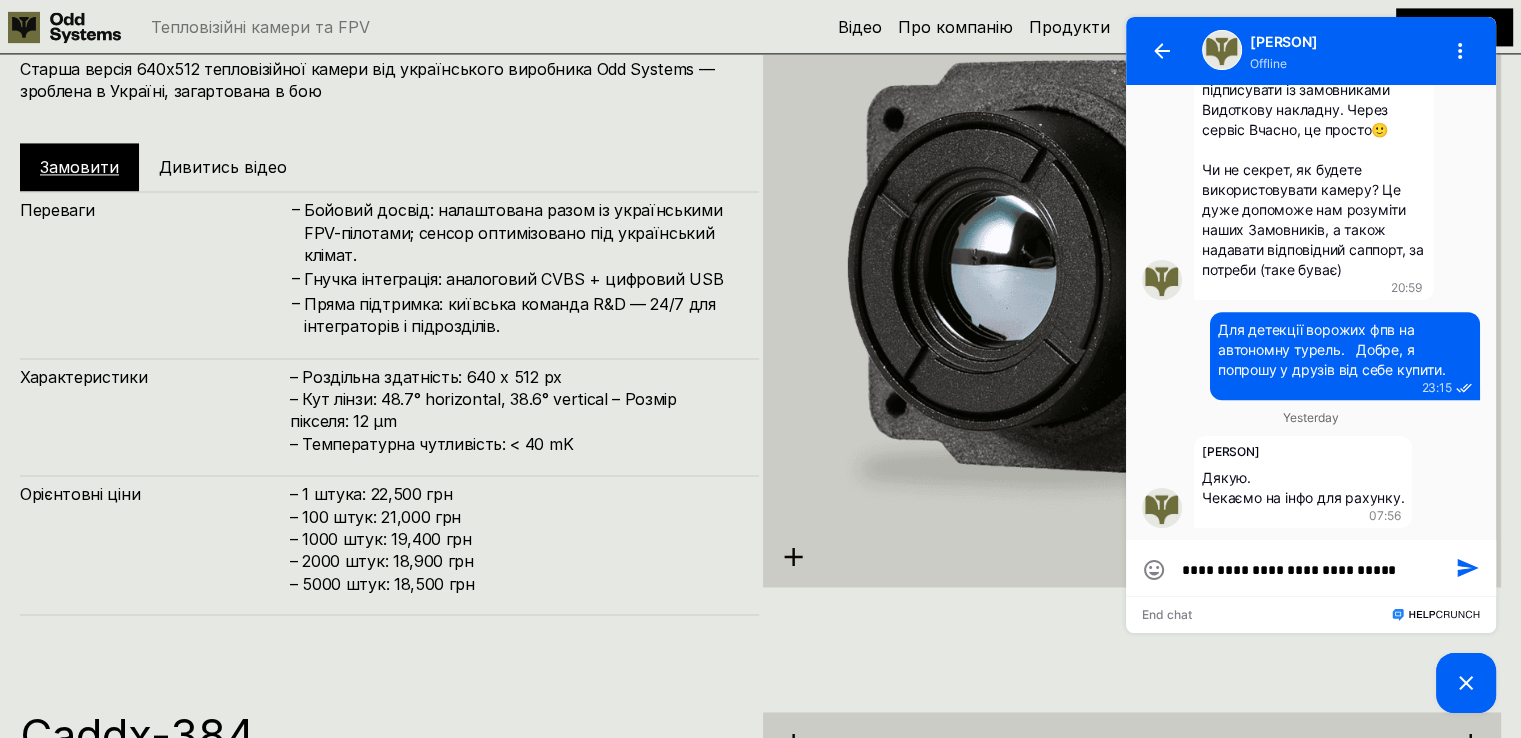 type on "**********" 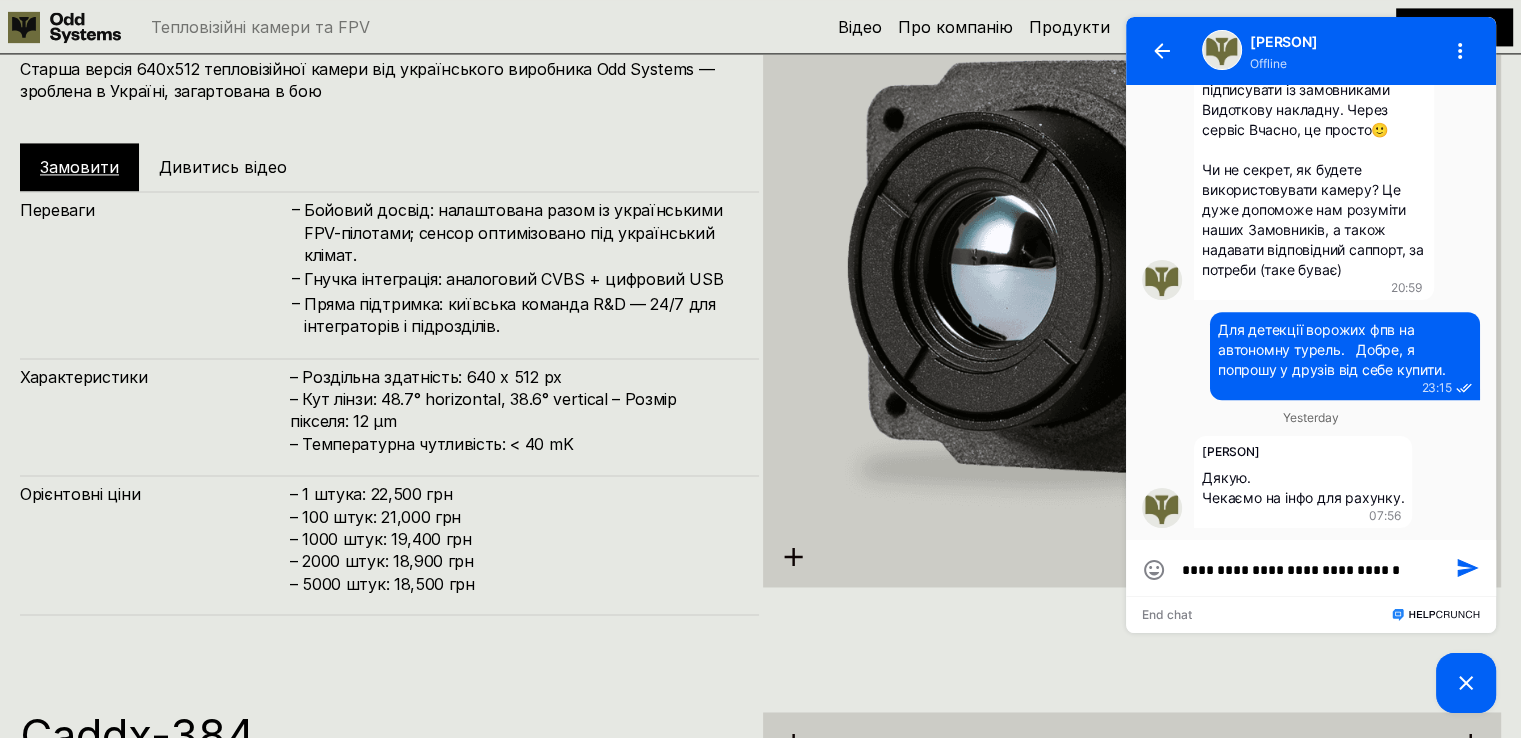 type on "**********" 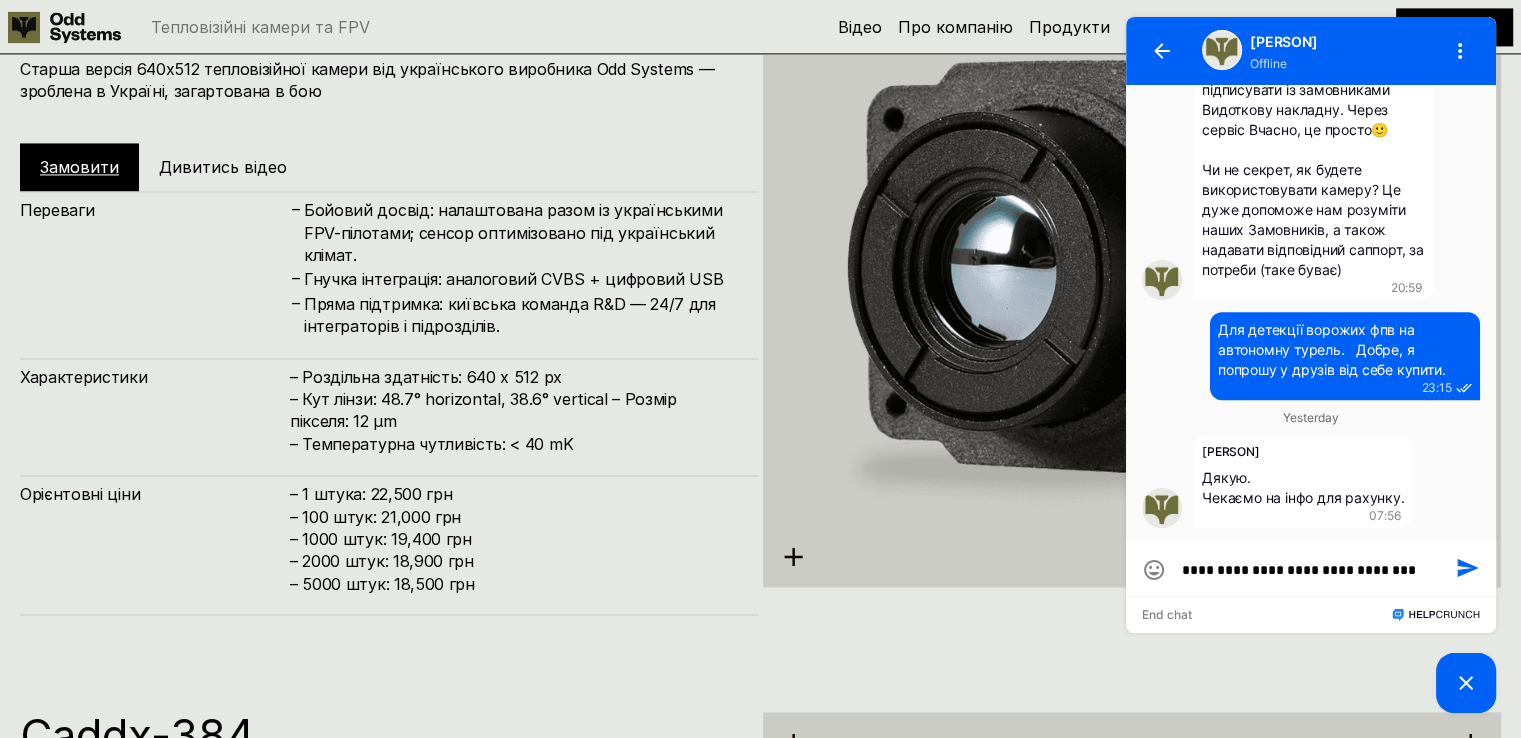 type on "**********" 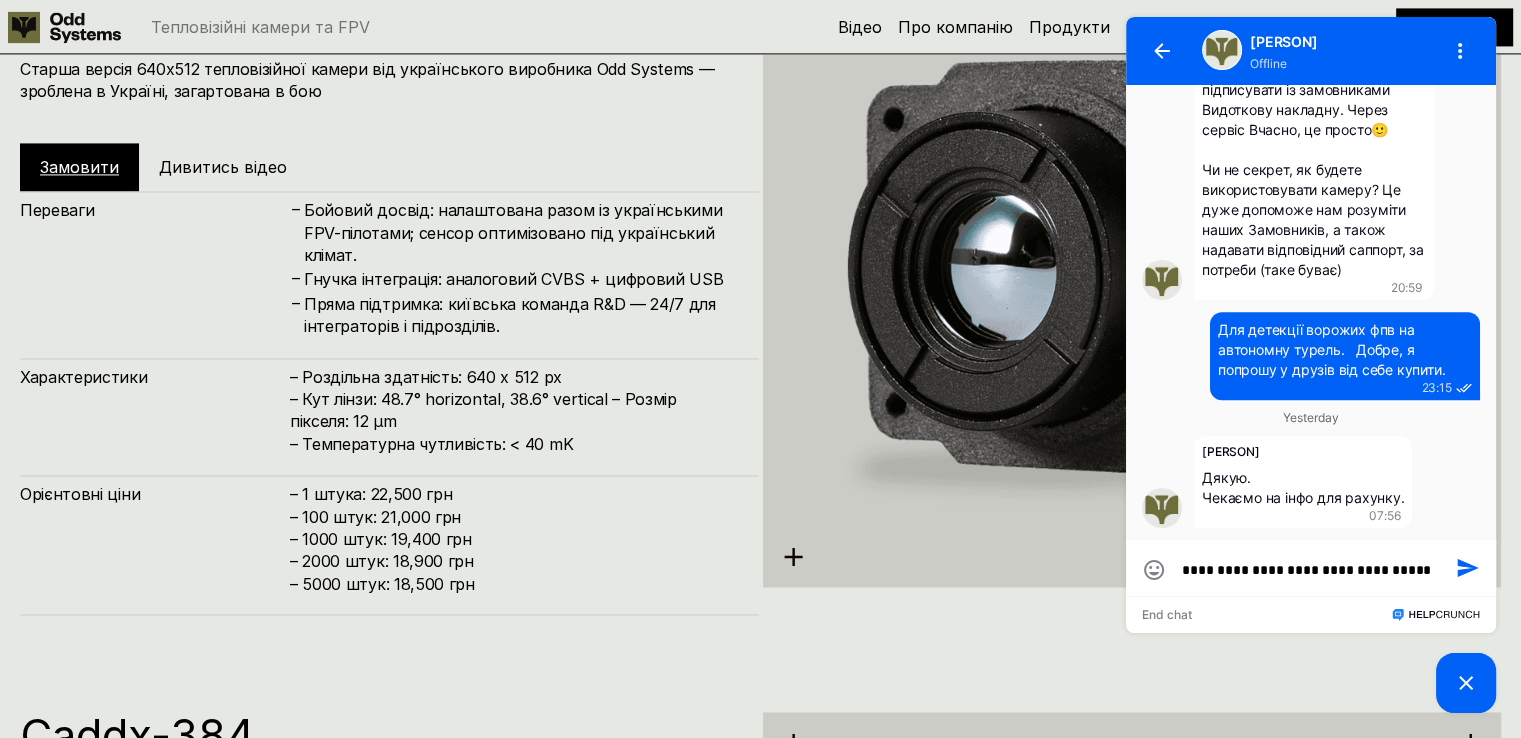 type on "**********" 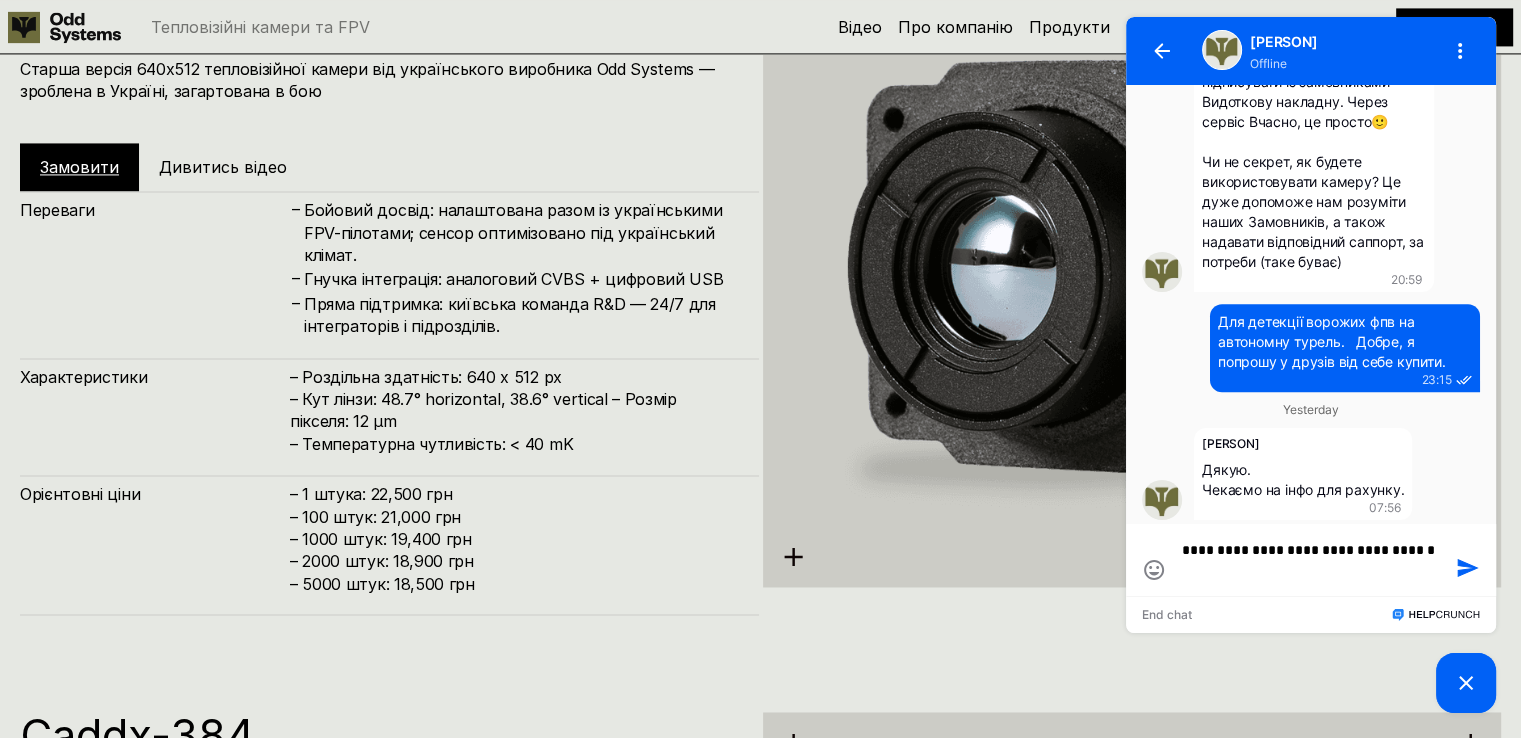 scroll, scrollTop: 0, scrollLeft: 0, axis: both 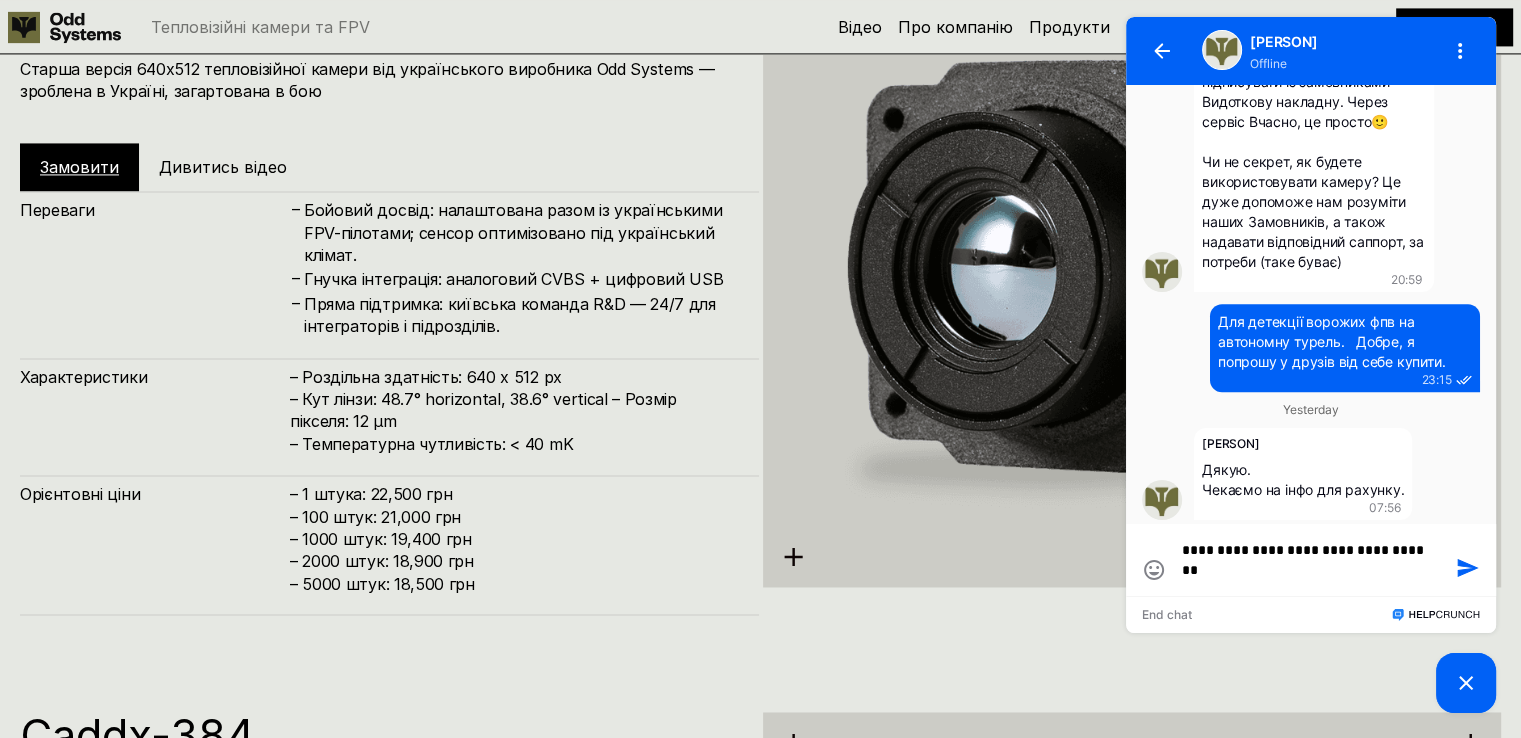 type on "**********" 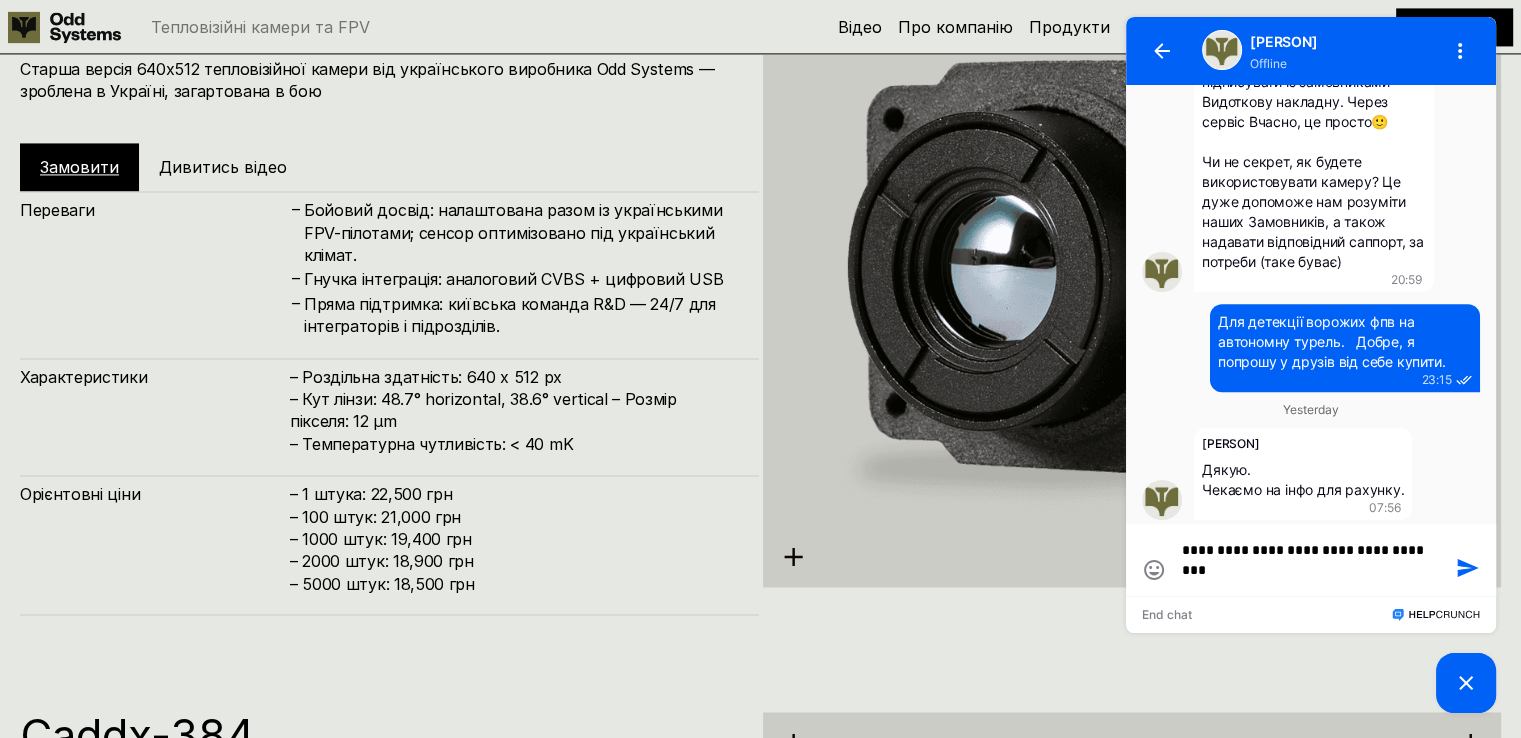 type on "**********" 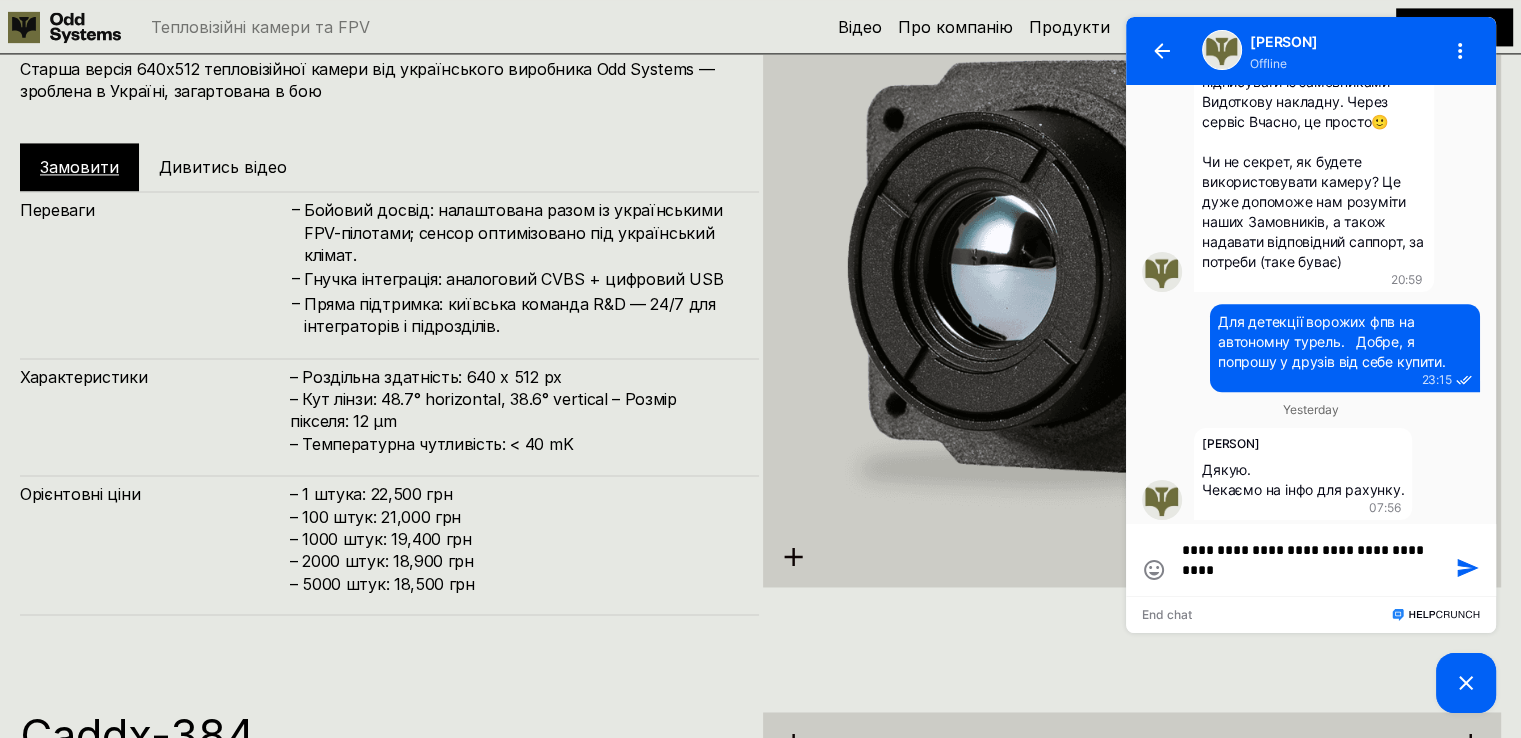type on "**********" 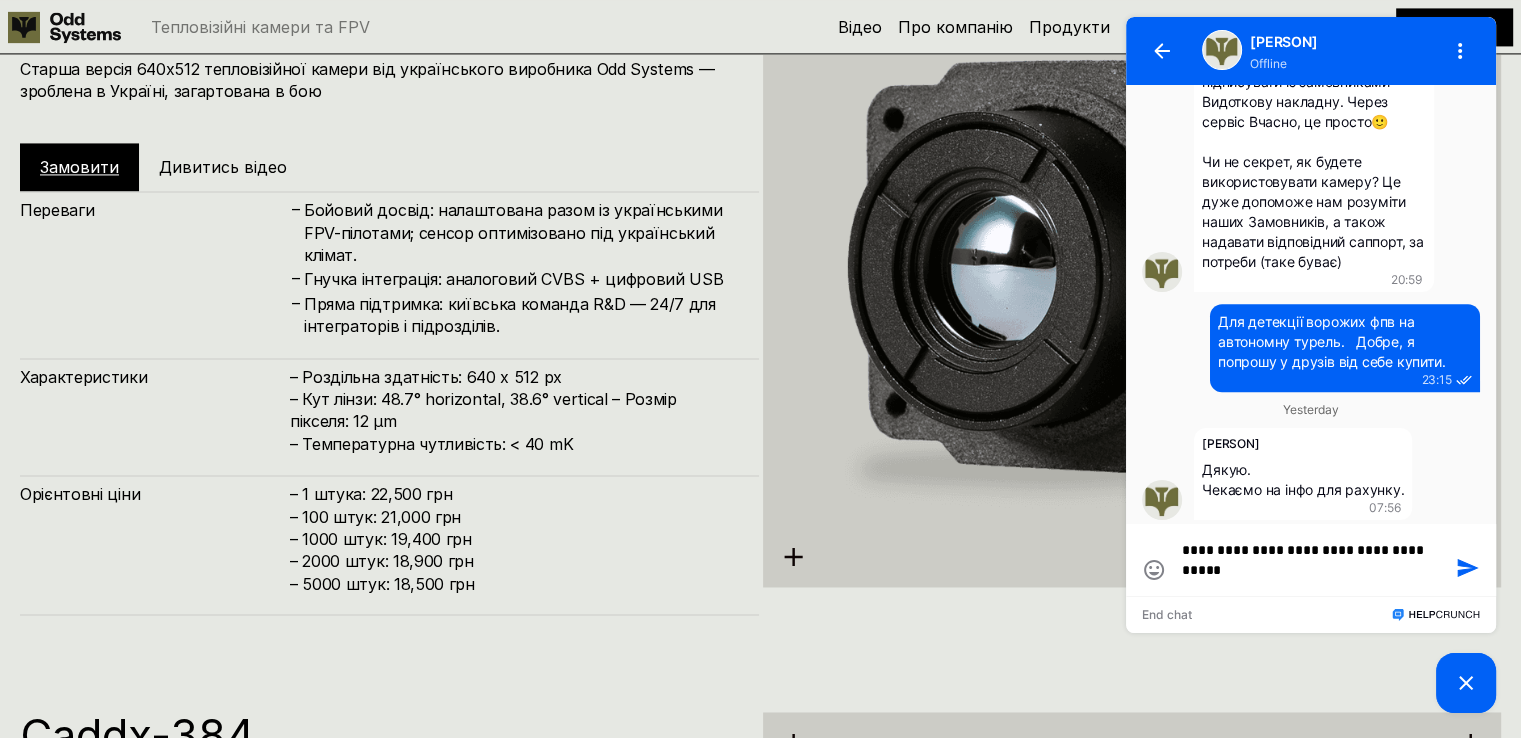 type on "**********" 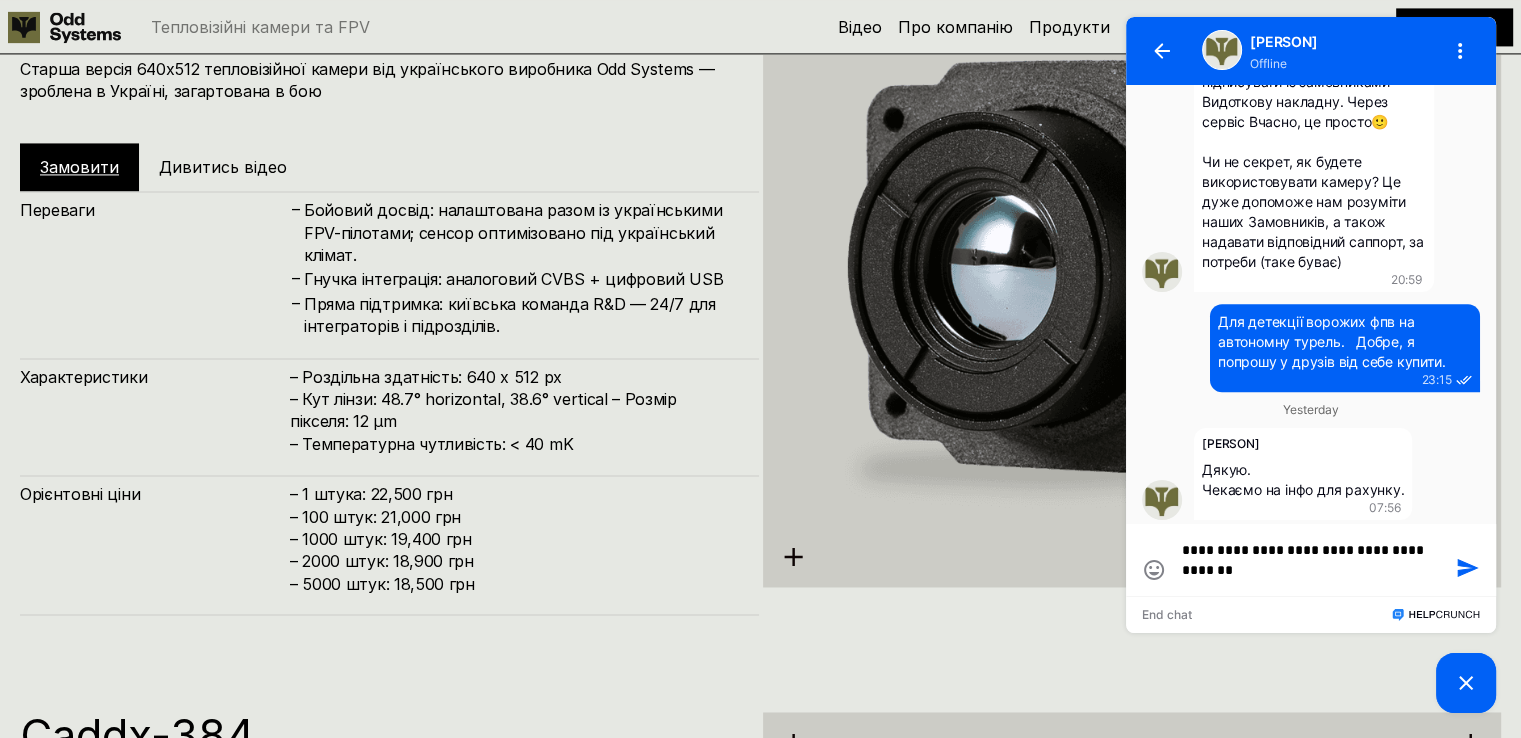 type on "**********" 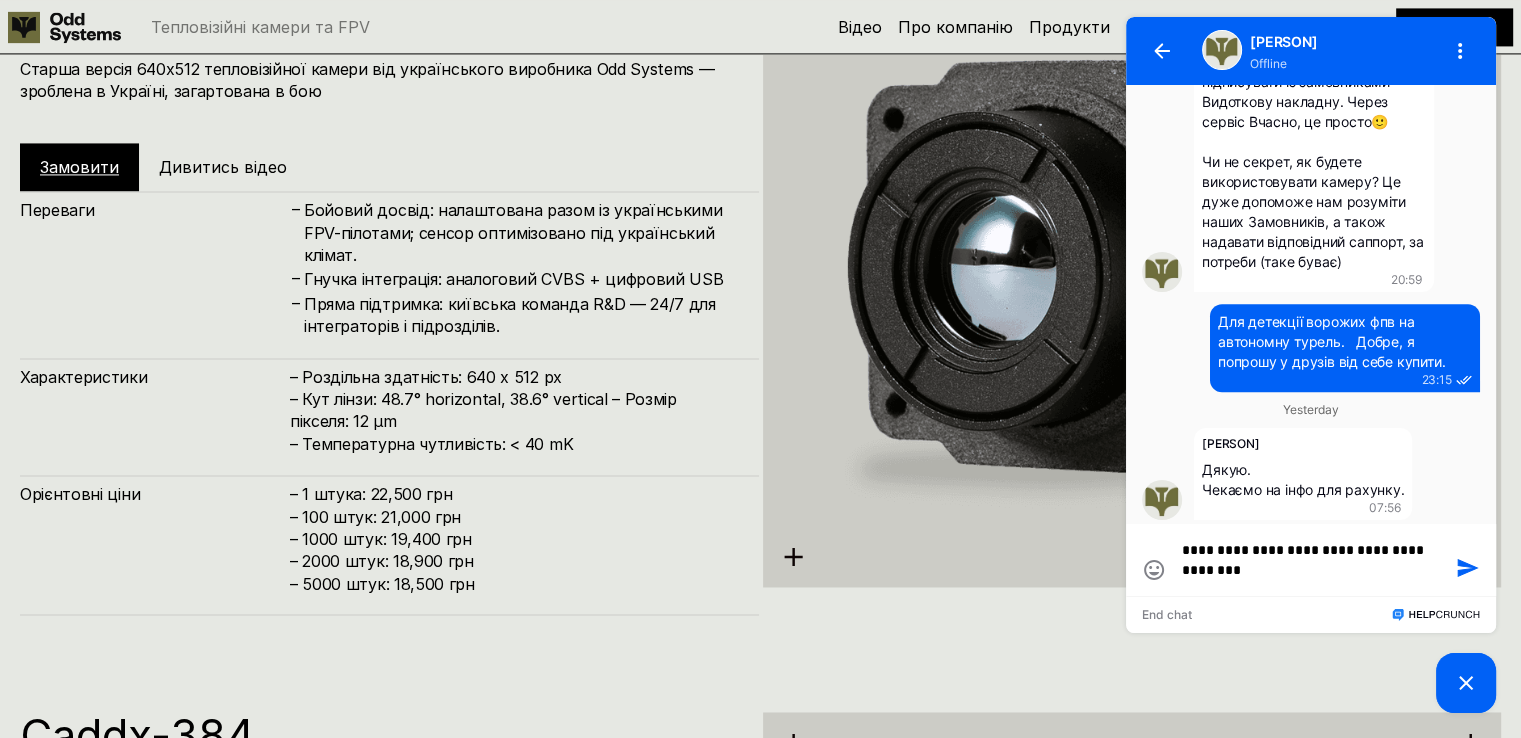 type on "**********" 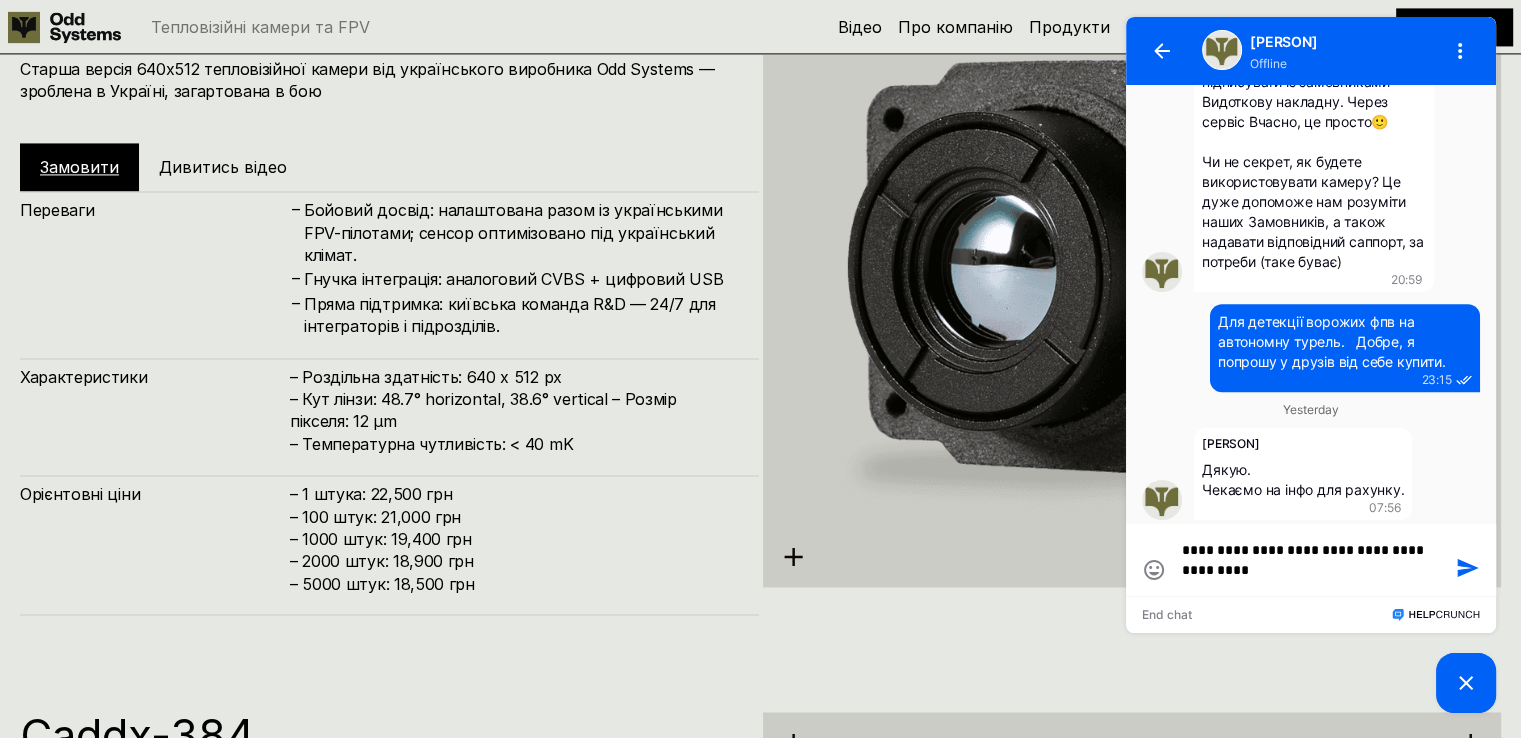 type on "**********" 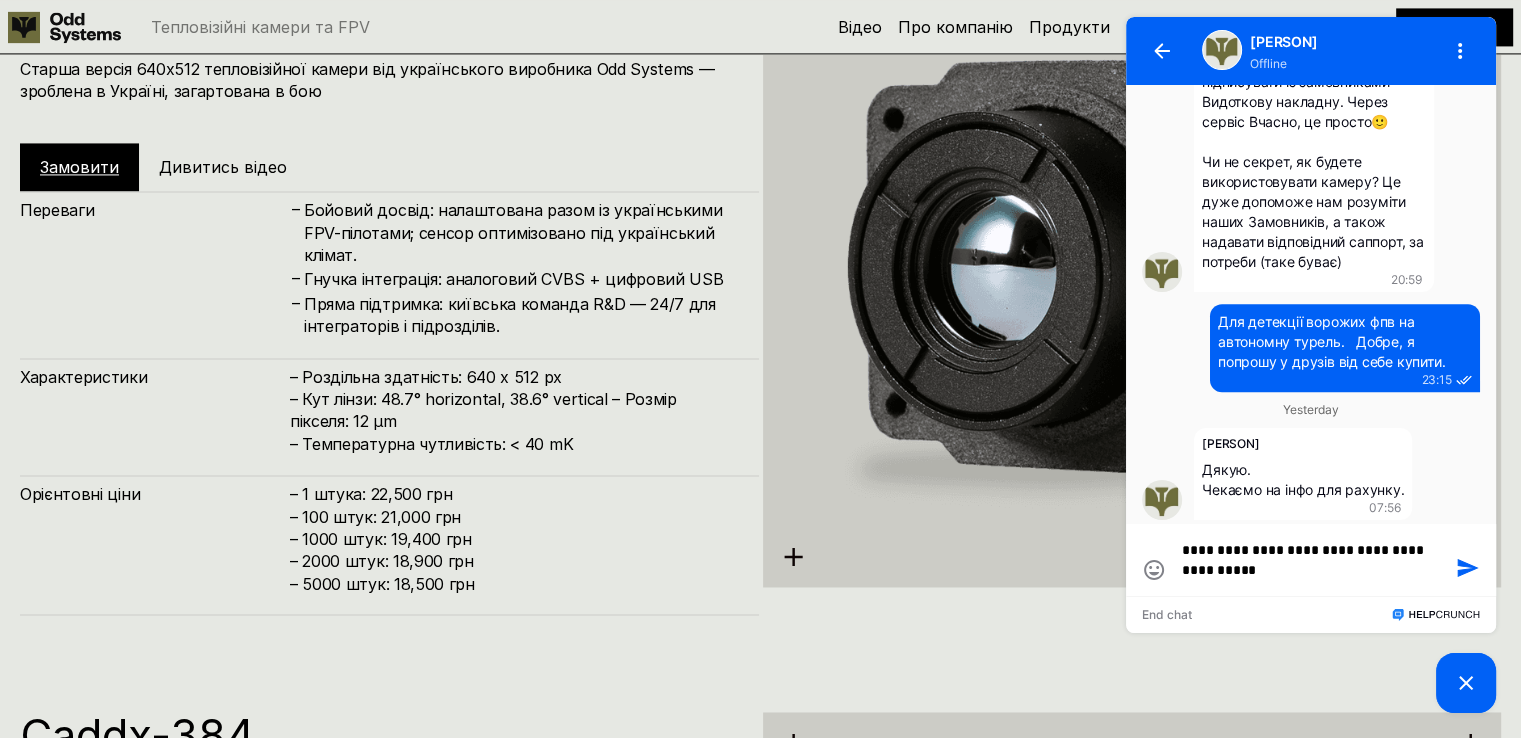 type on "**********" 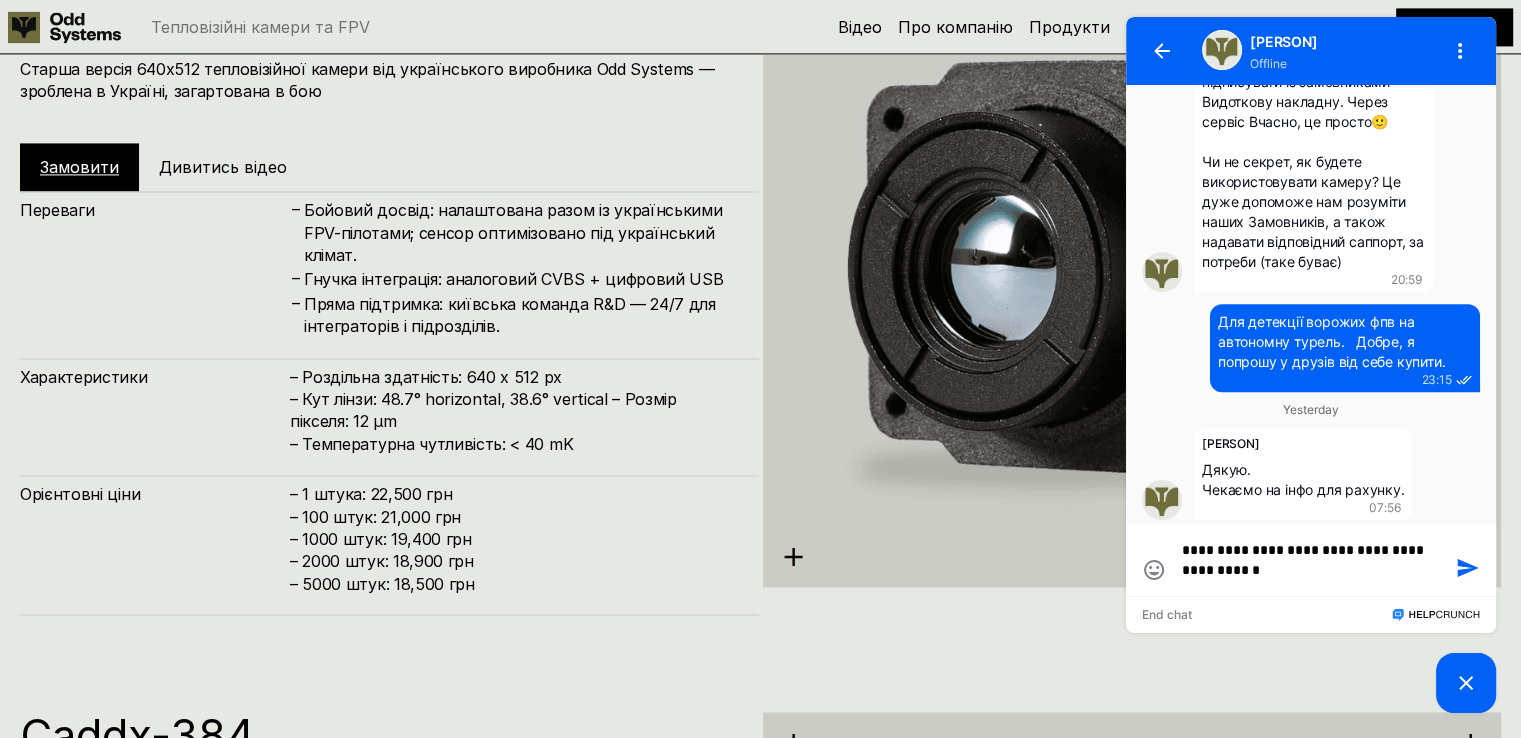 type on "**********" 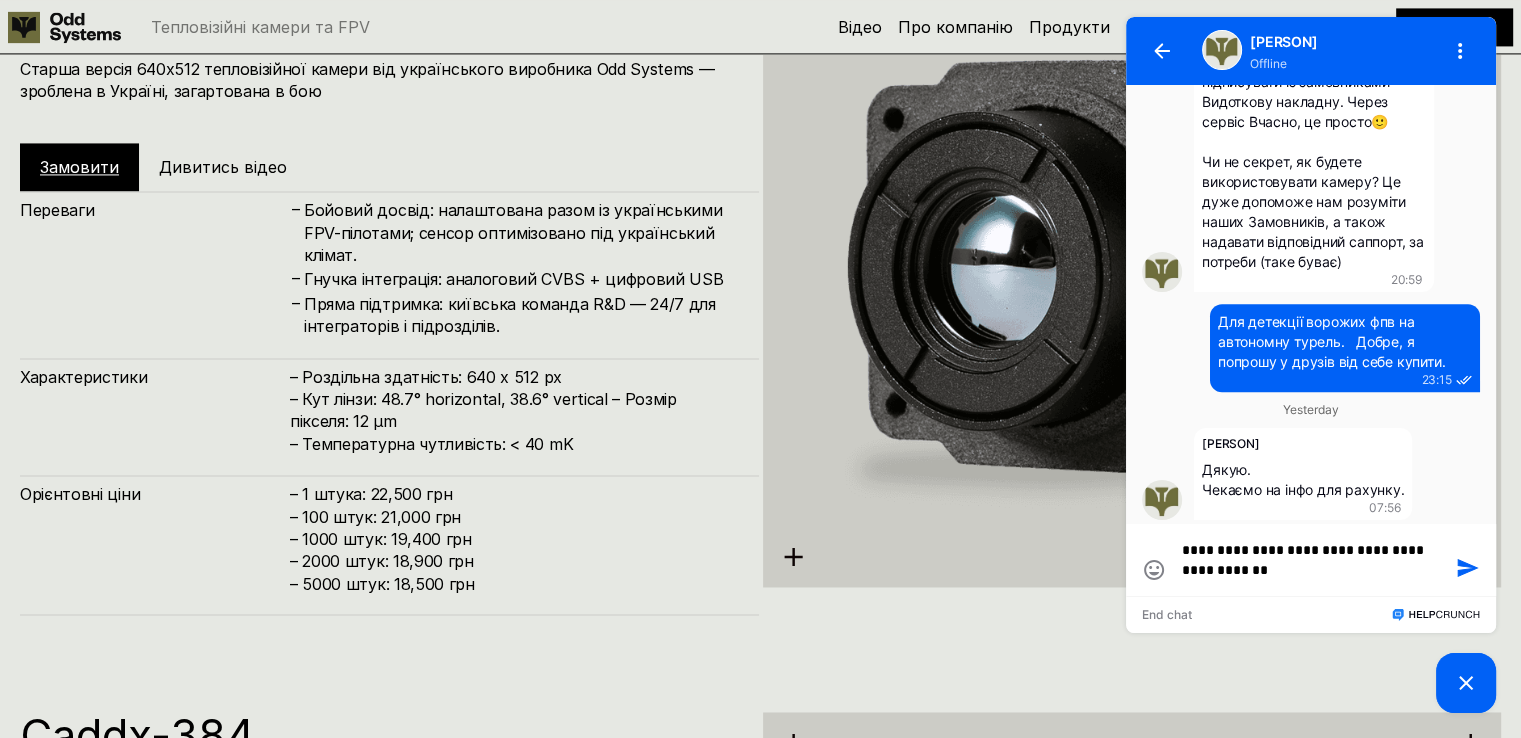 type on "**********" 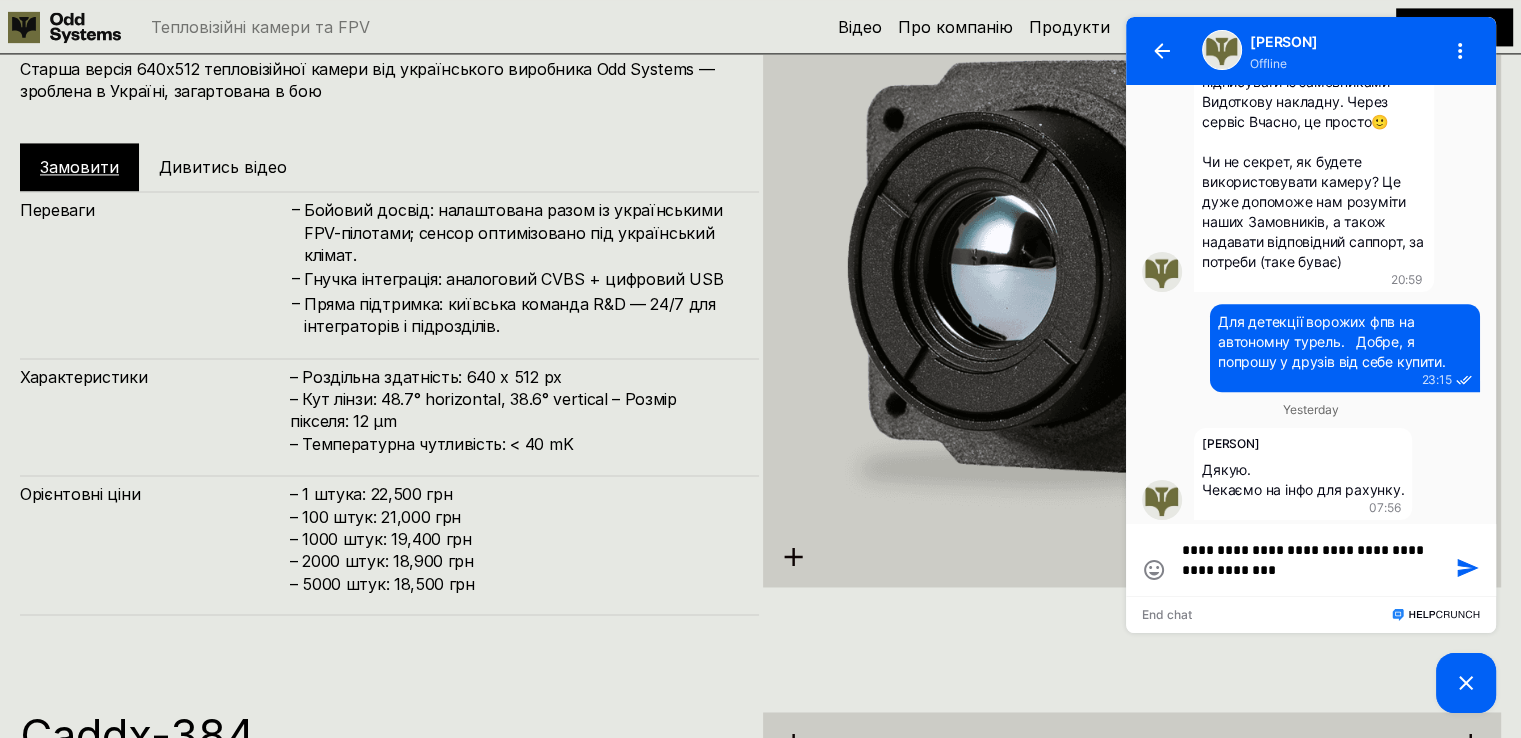 type on "**********" 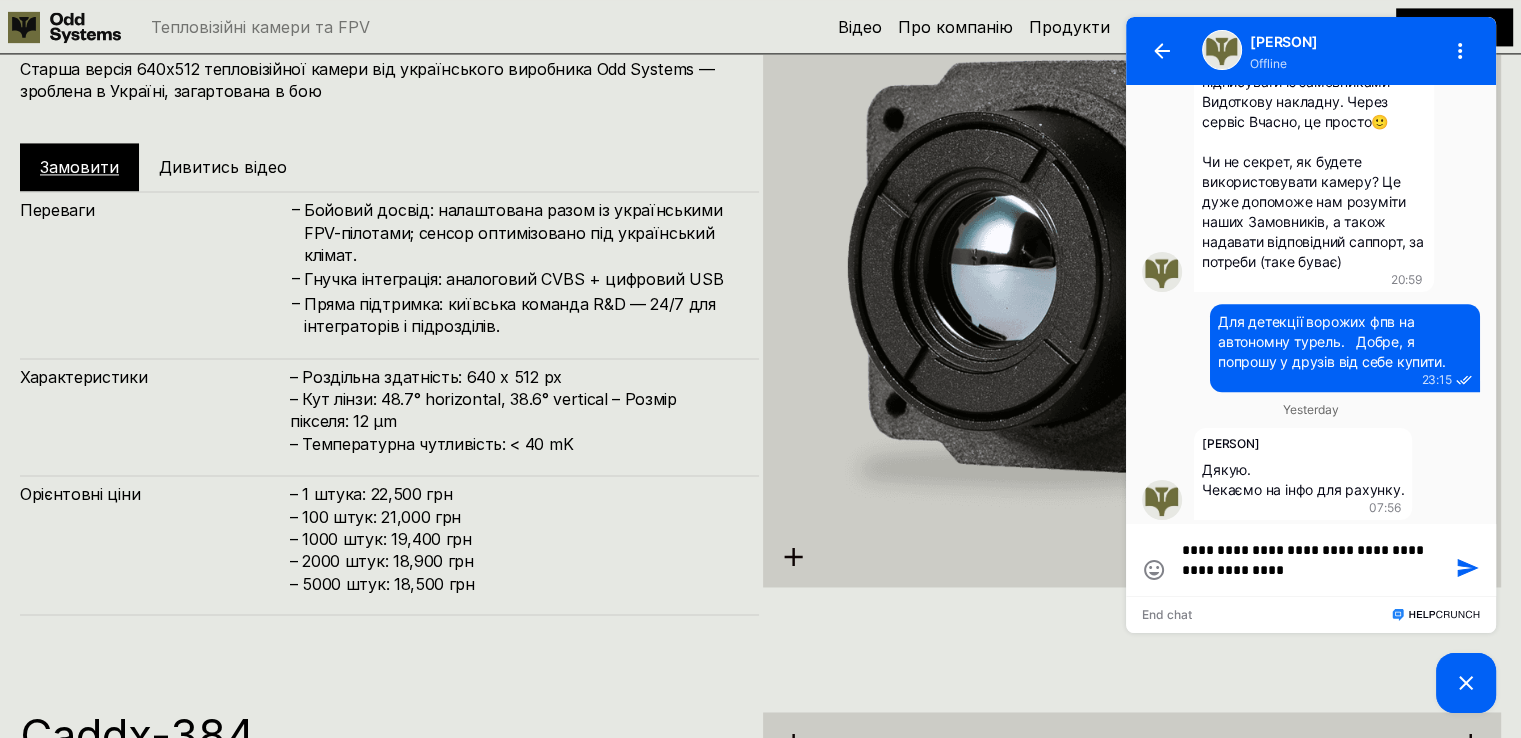 type on "**********" 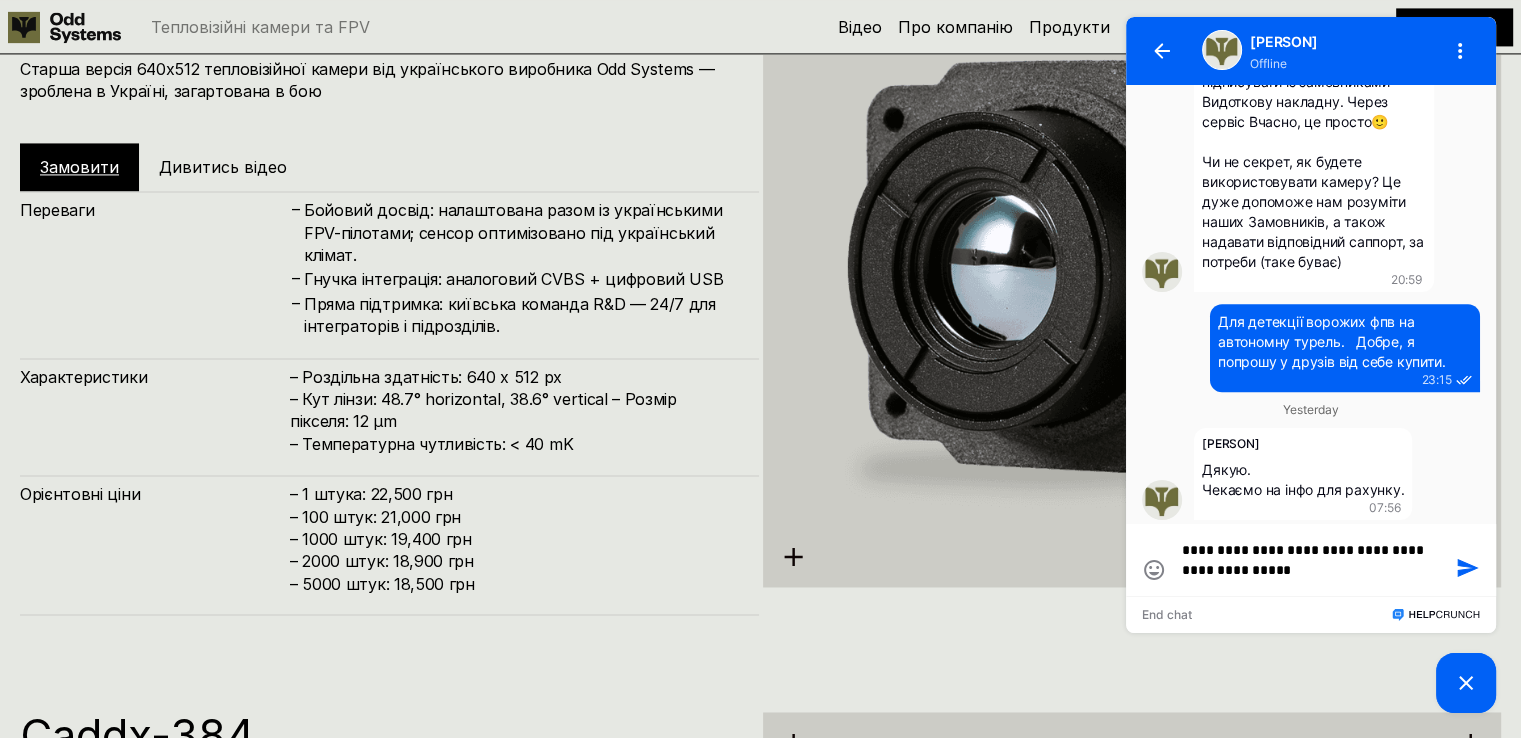 type on "**********" 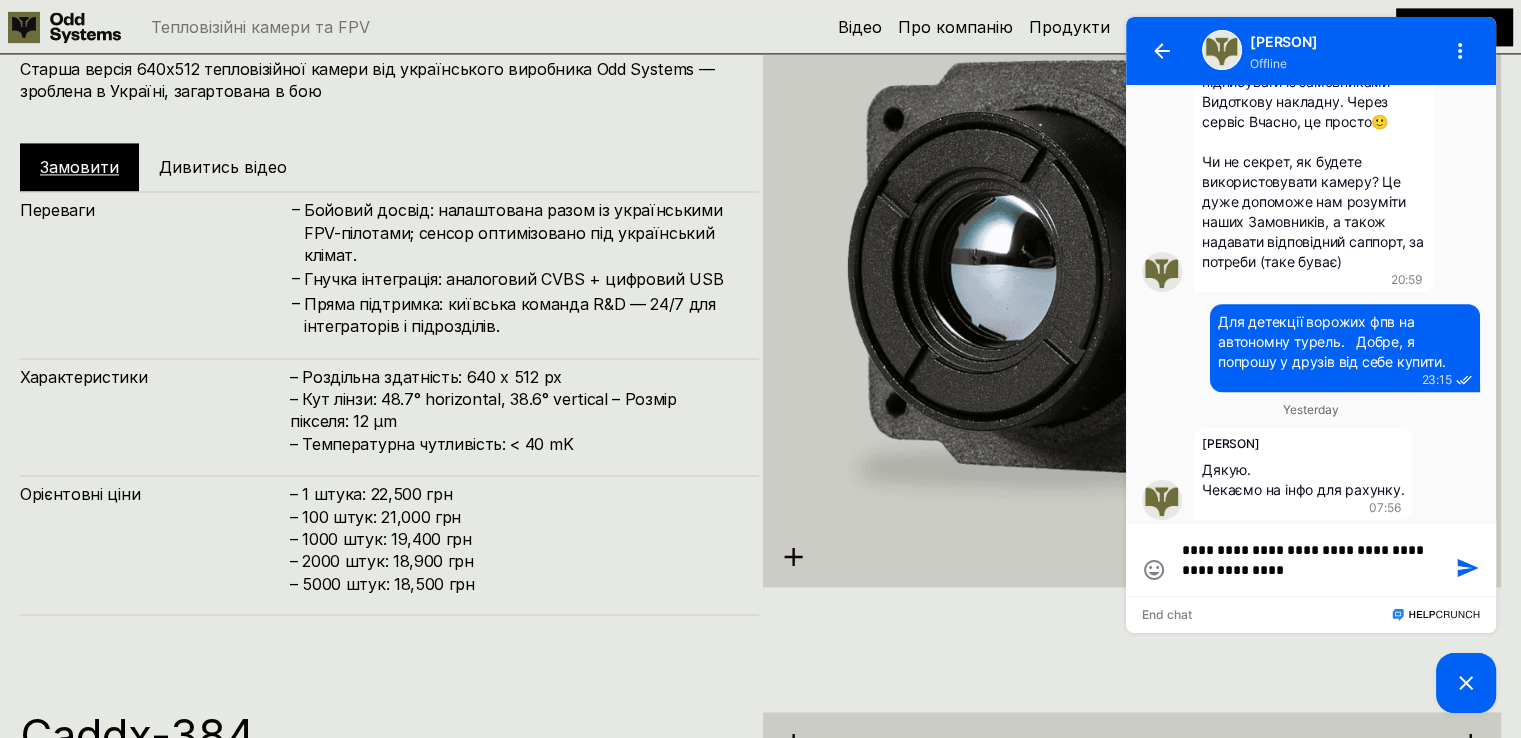 type on "**********" 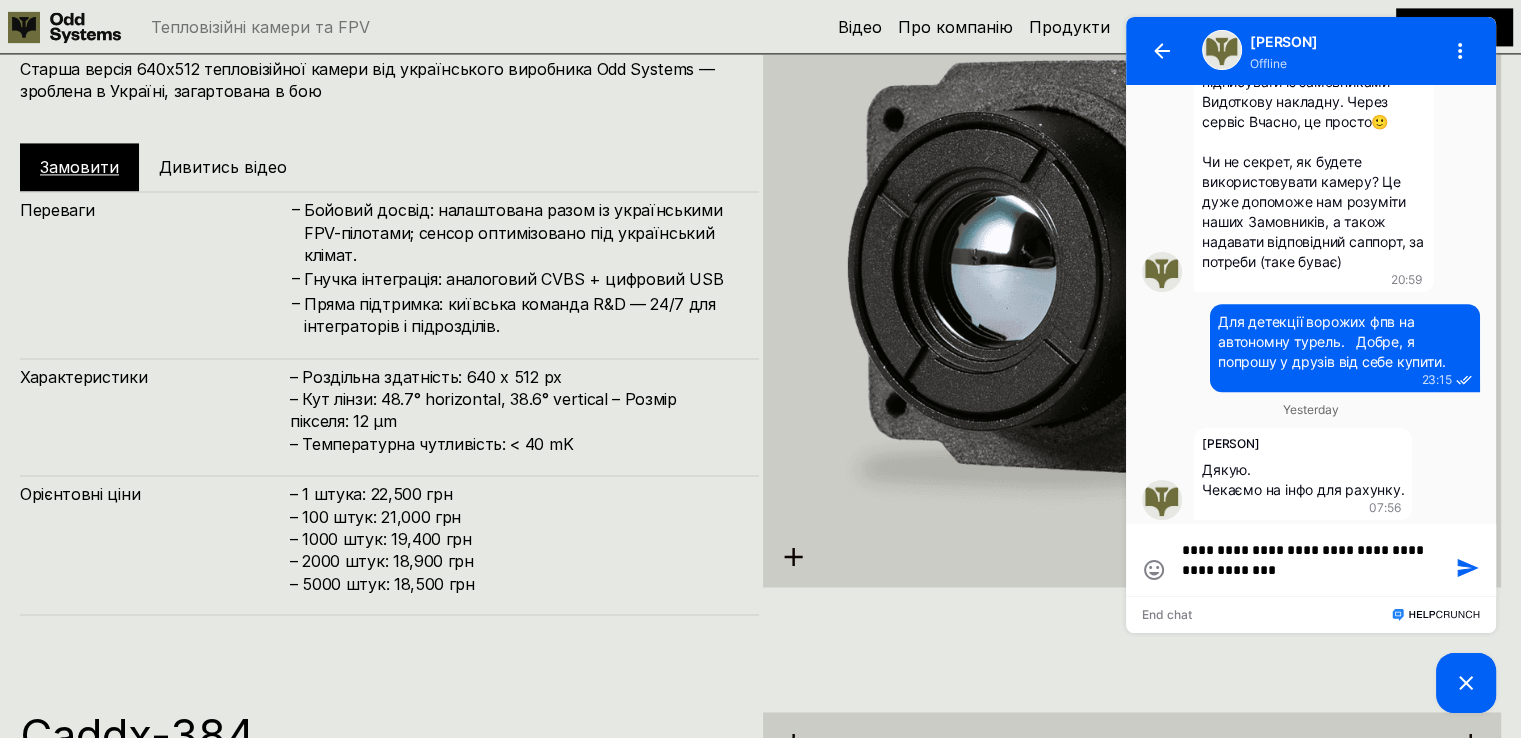 type on "**********" 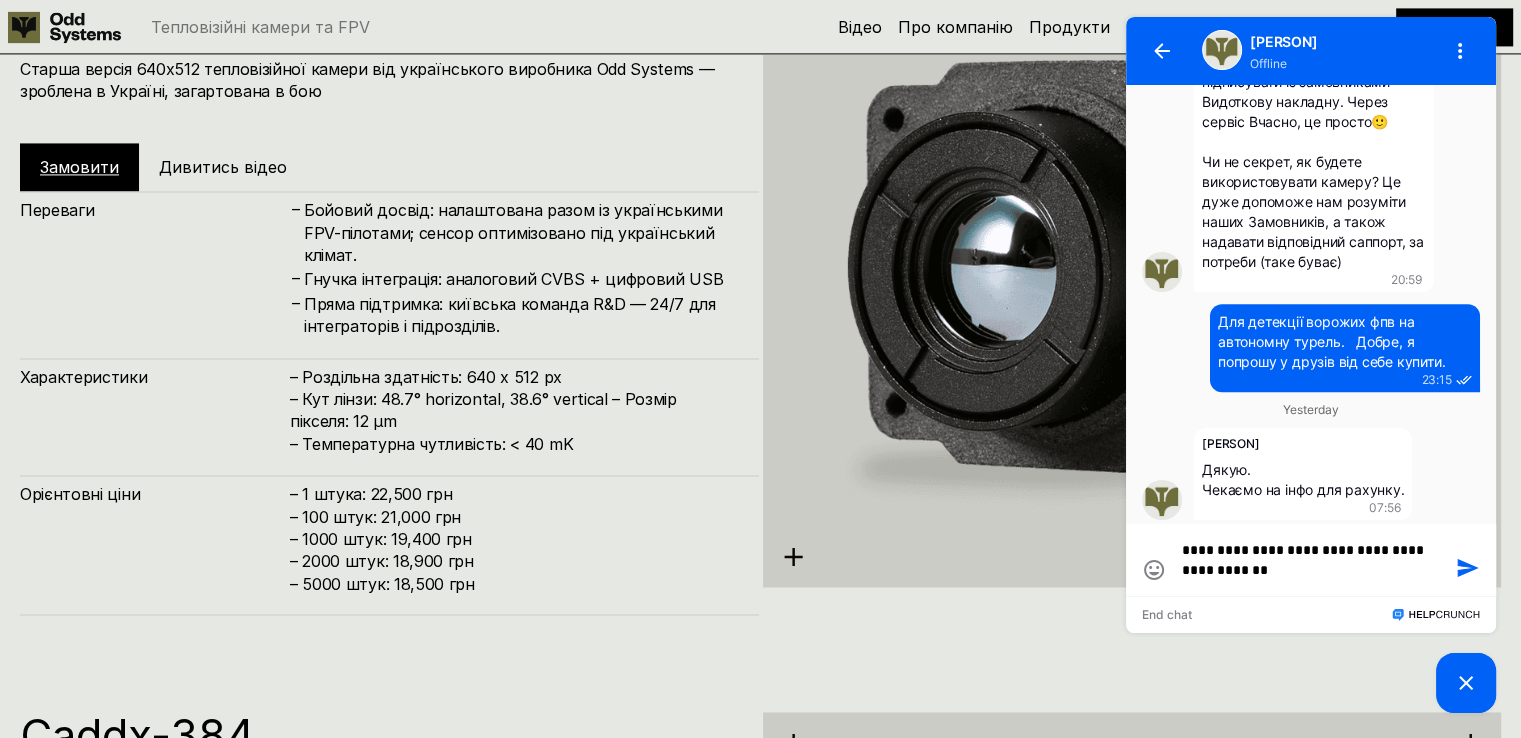 type on "**********" 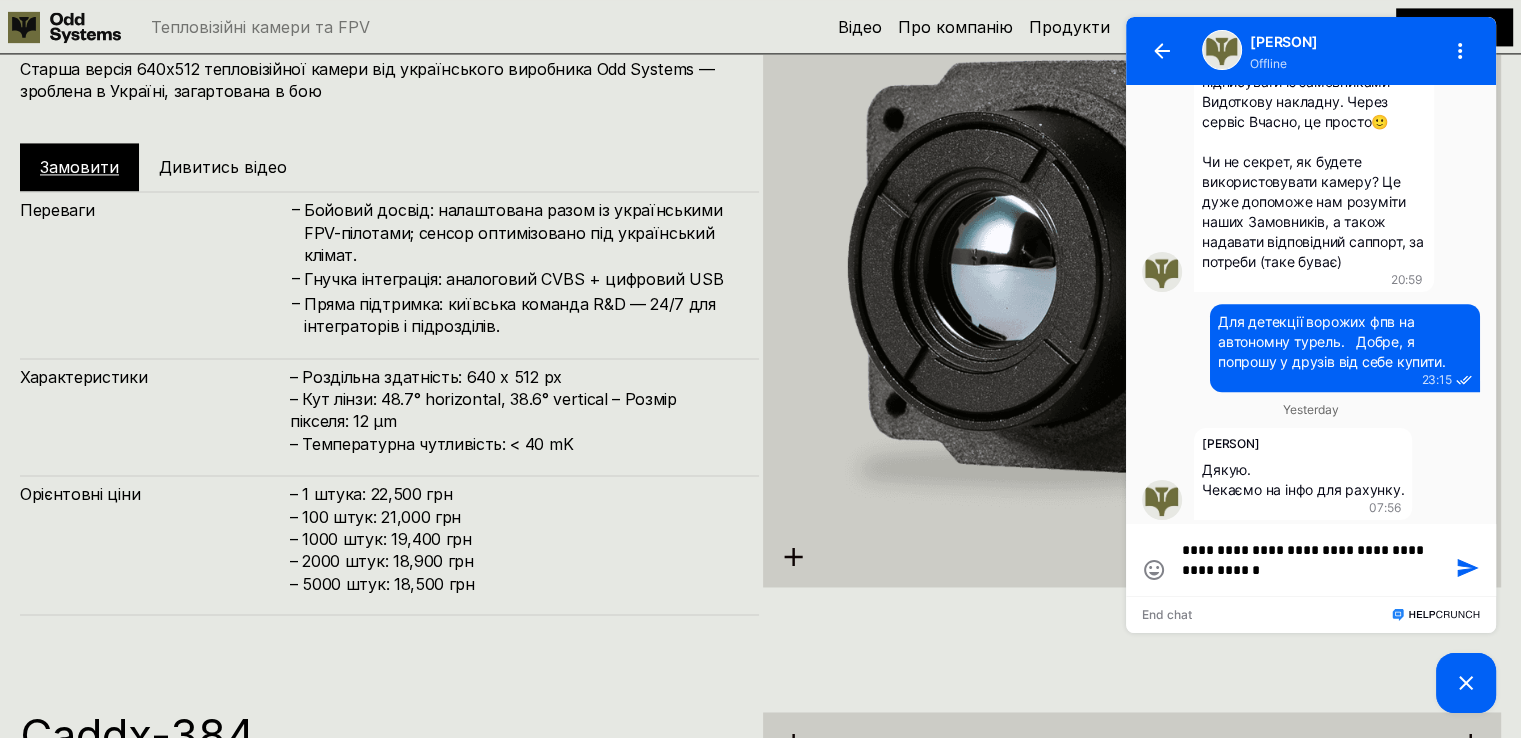 type on "**********" 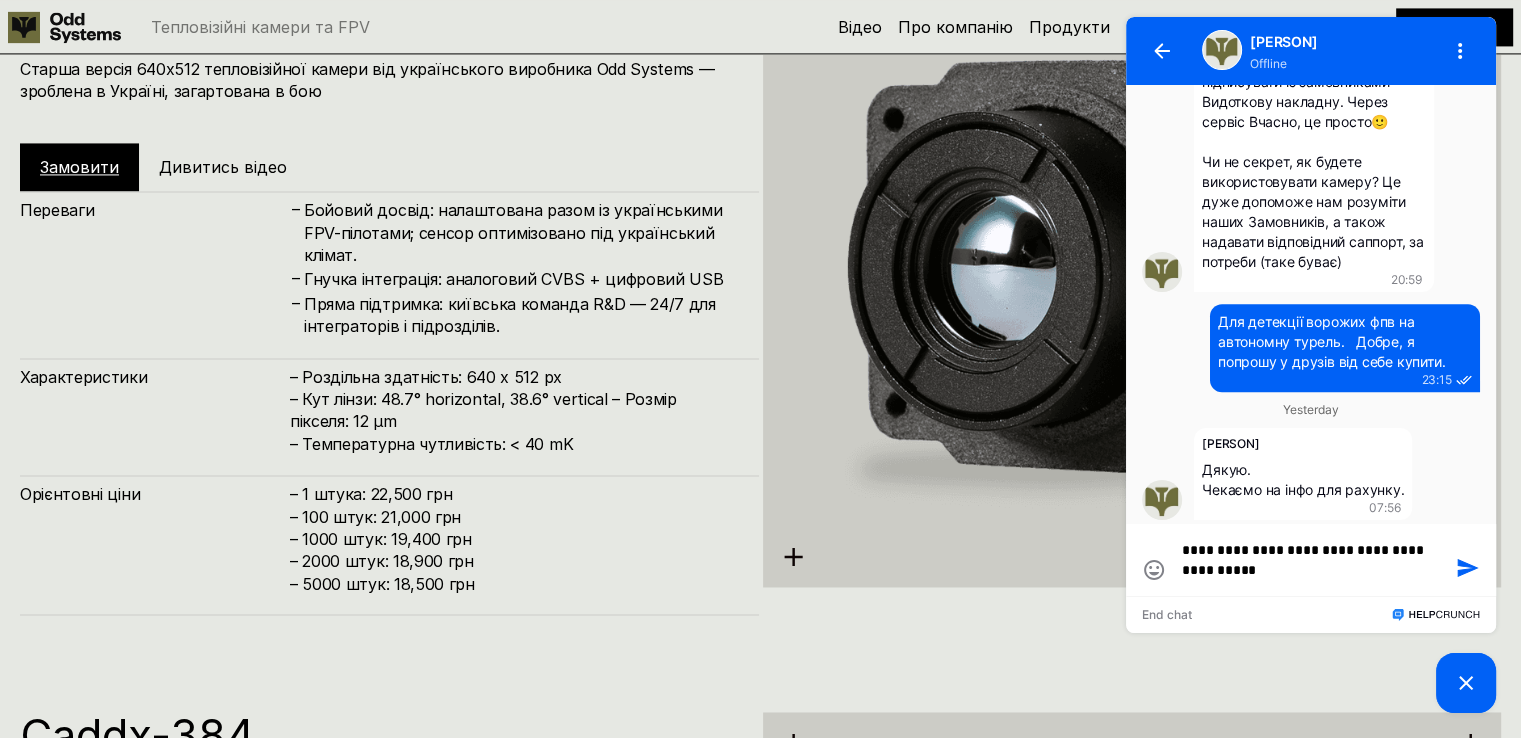 type on "**********" 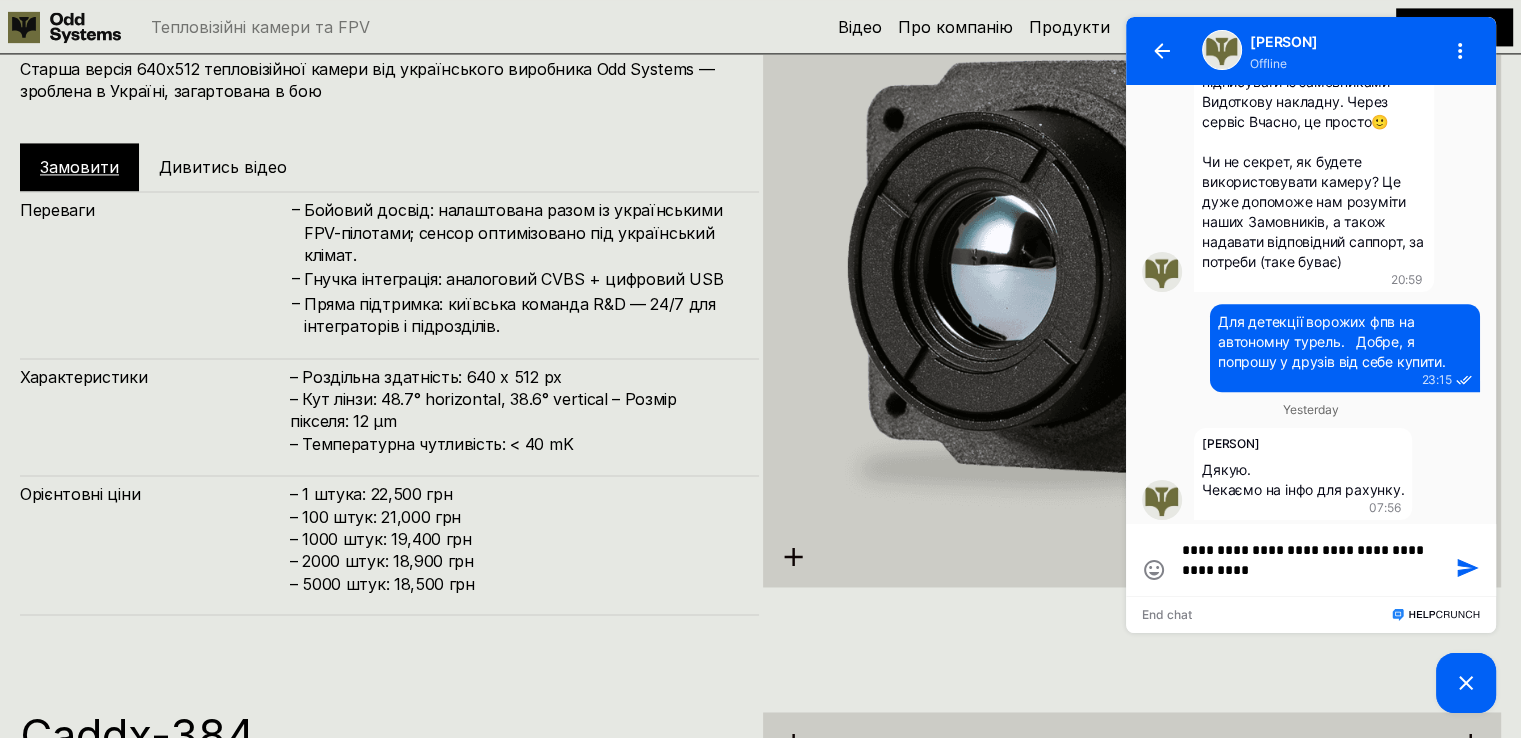 type on "**********" 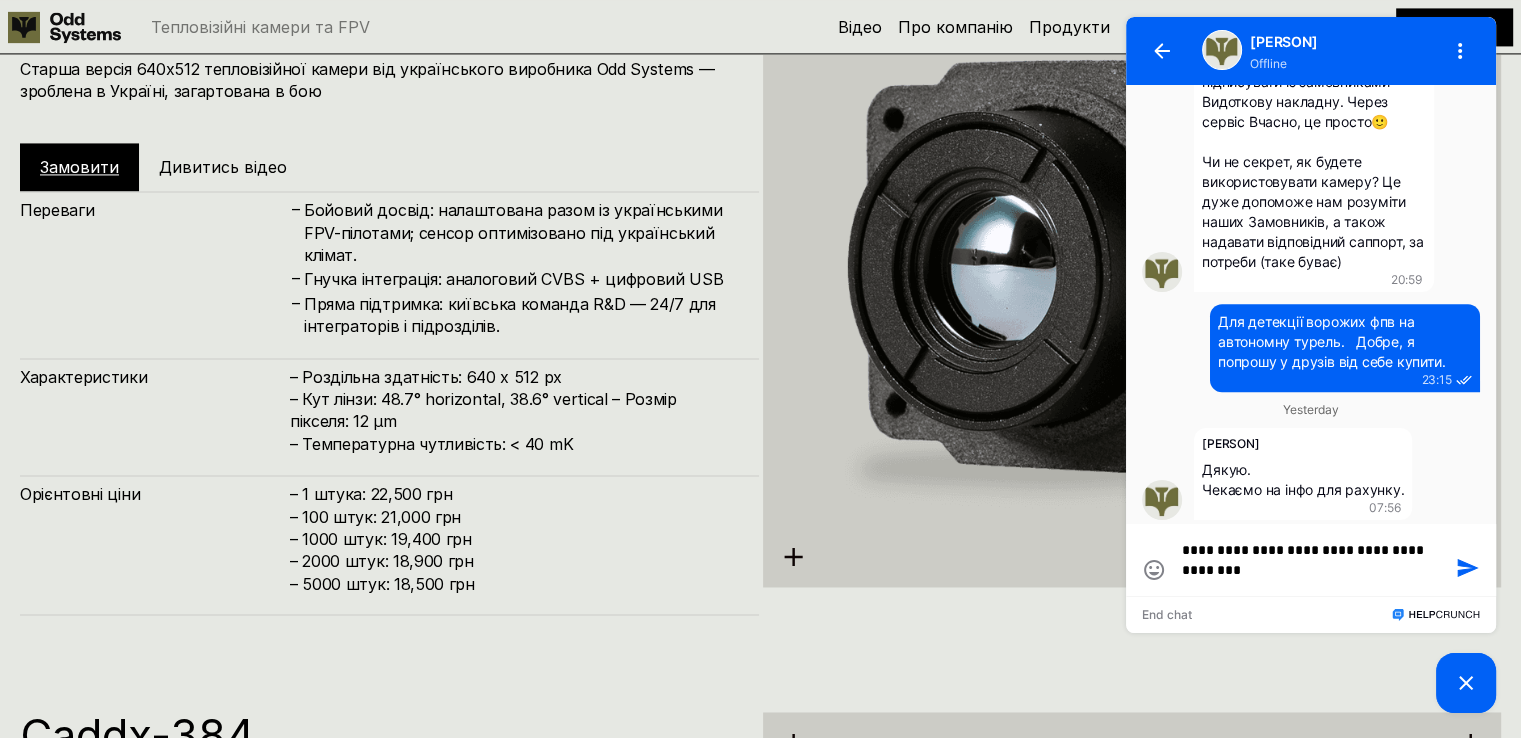 type on "**********" 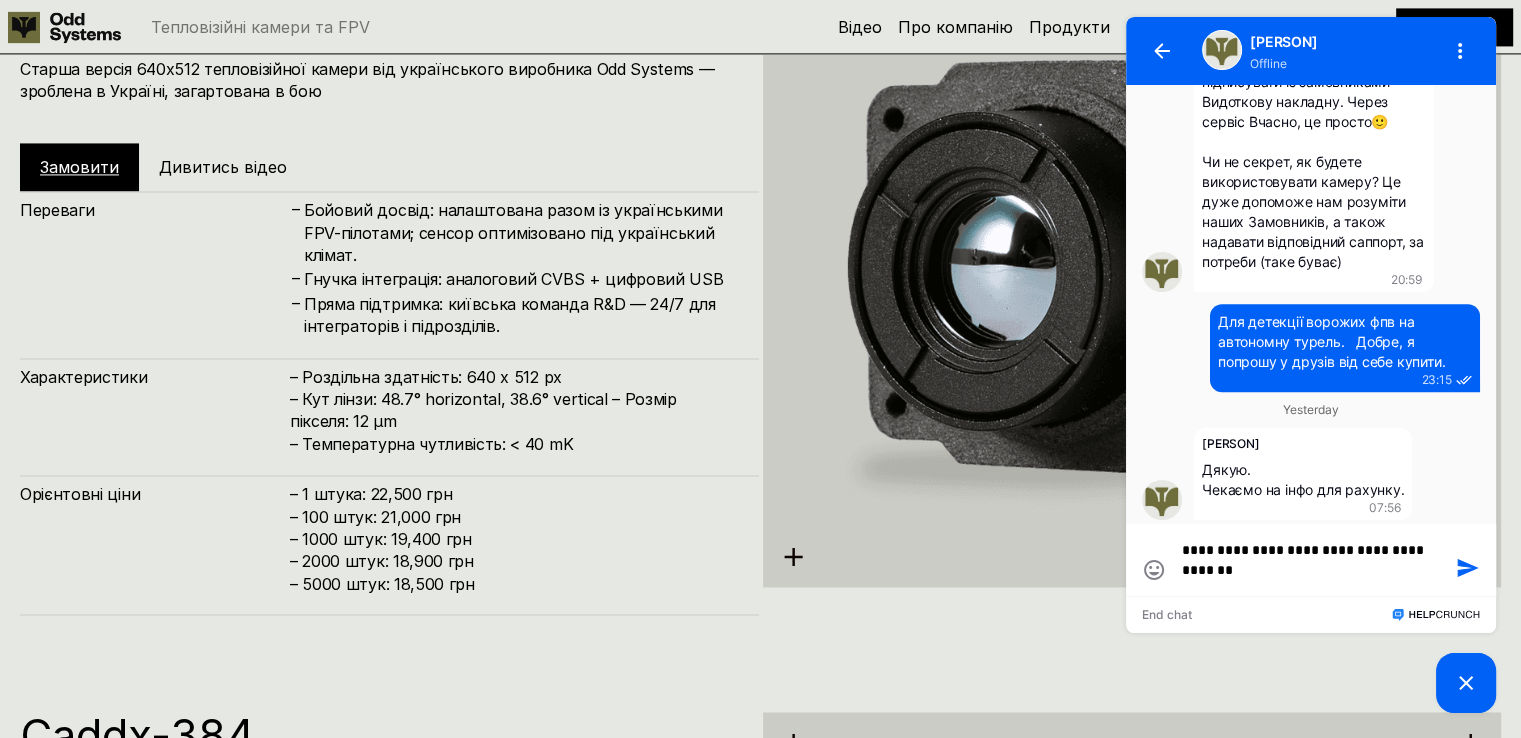 type on "**********" 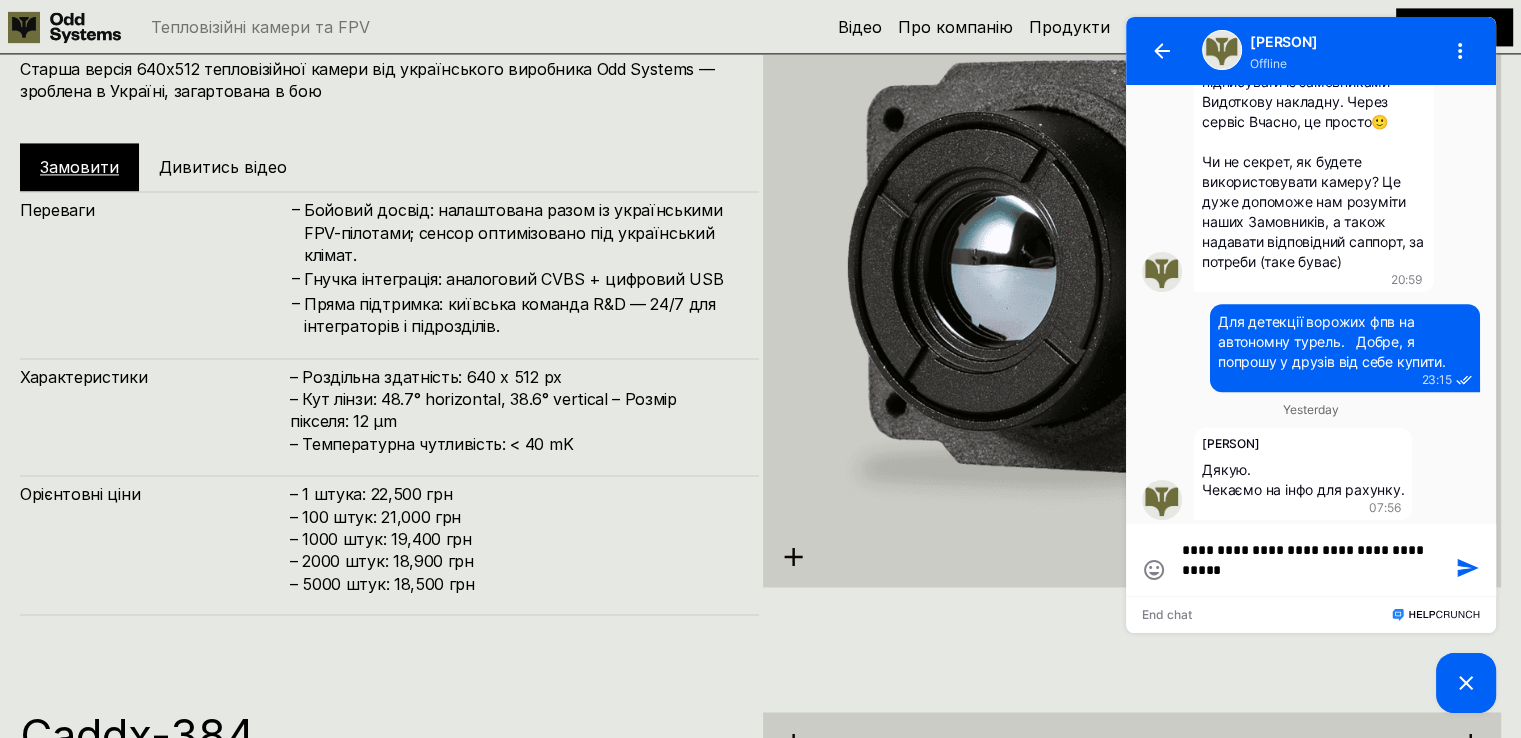 type on "**********" 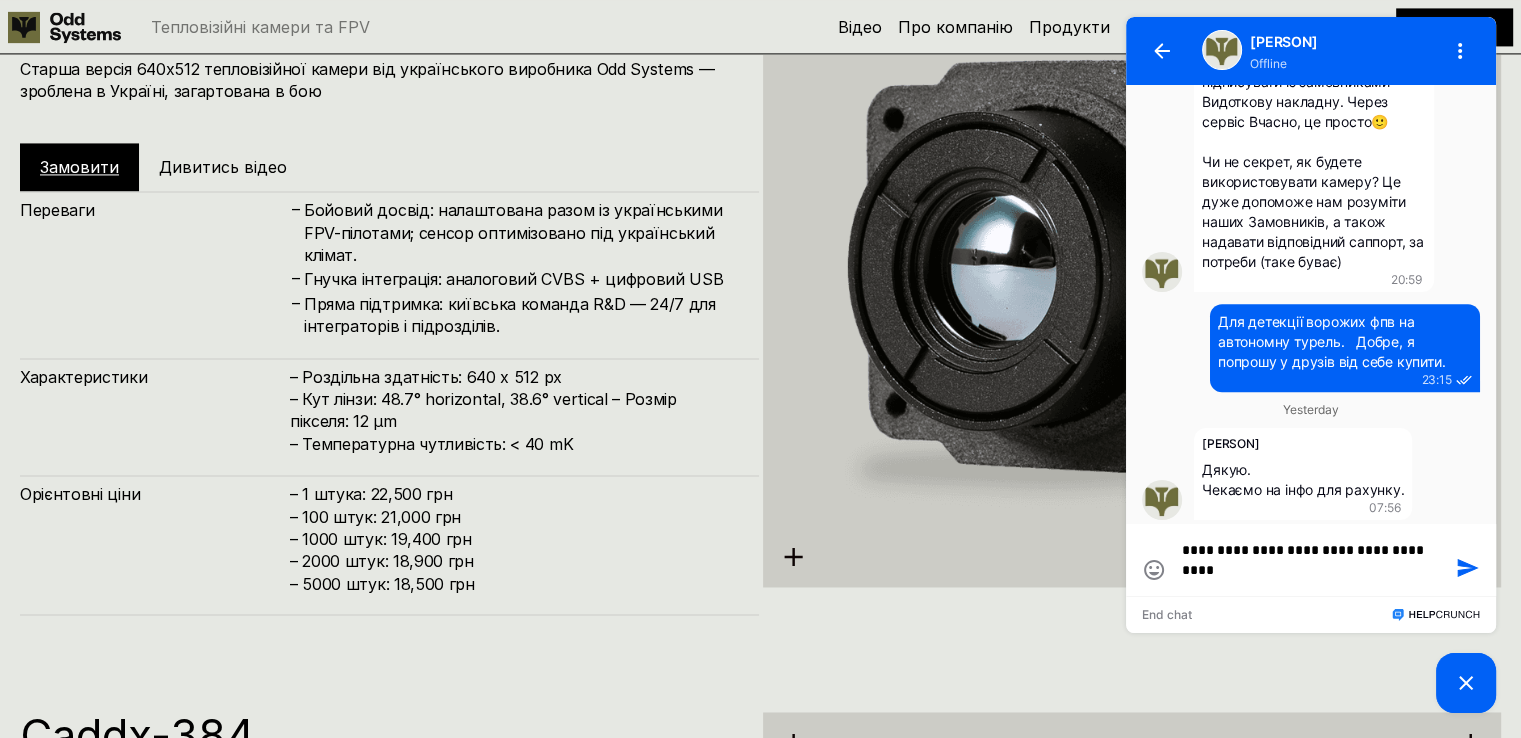 type on "**********" 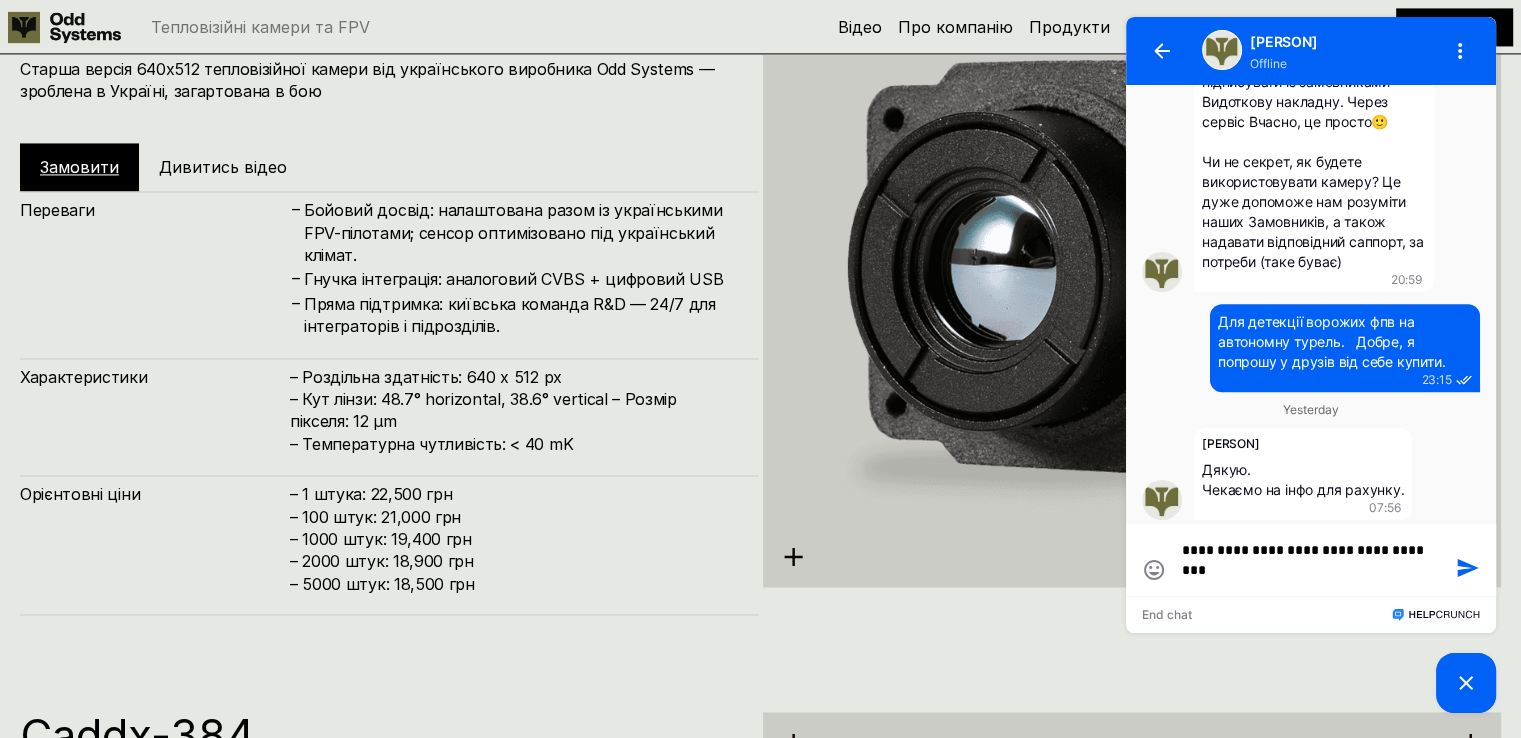 type on "**********" 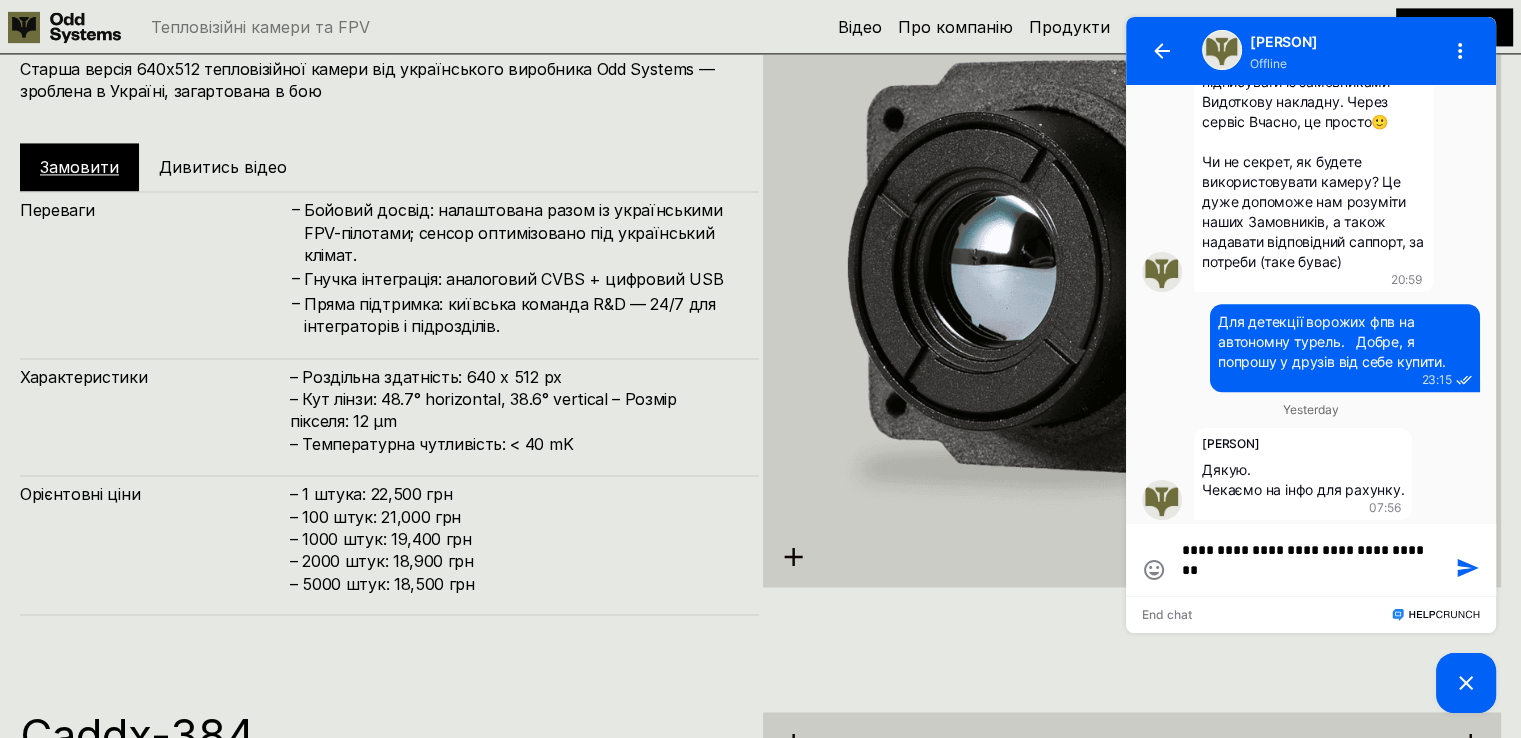 type on "**********" 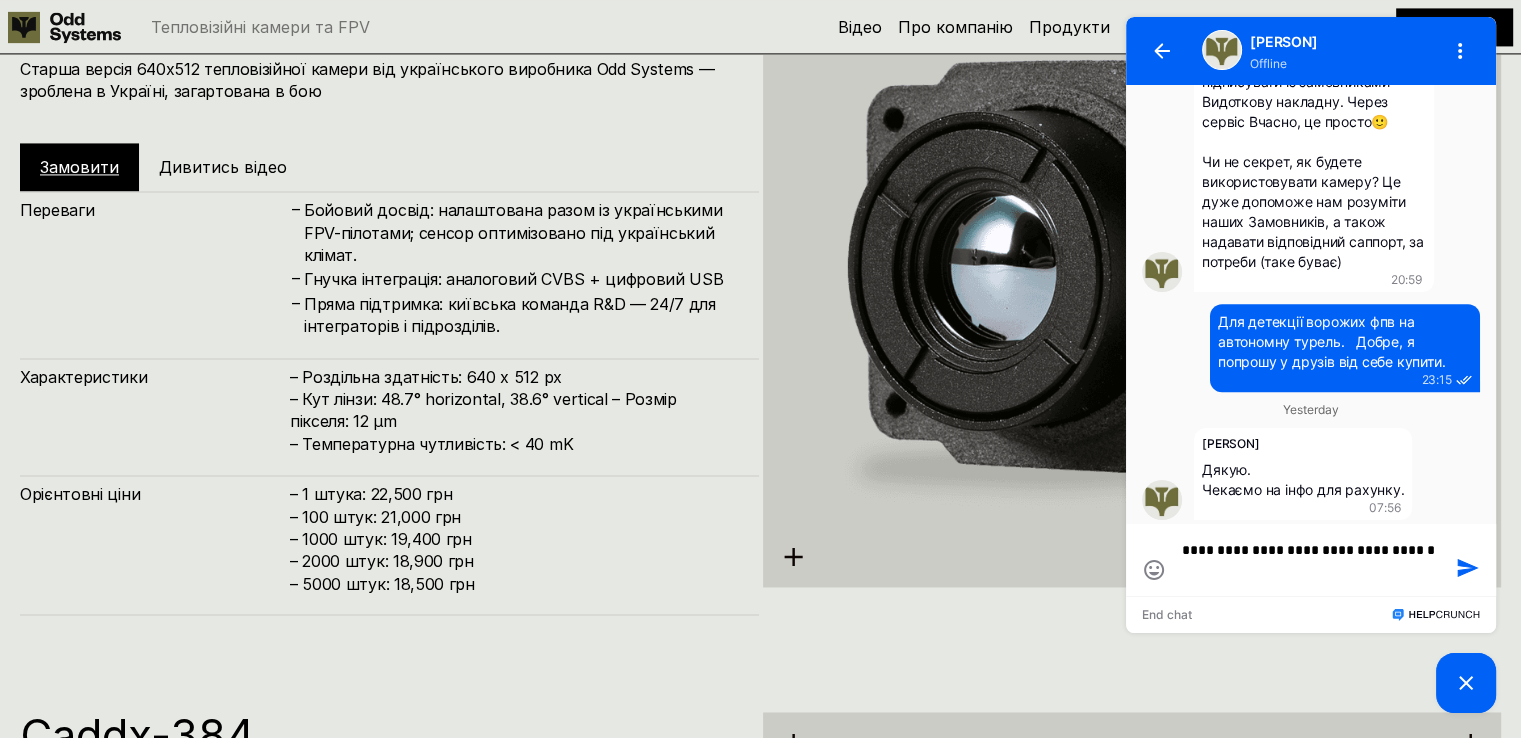 type on "**********" 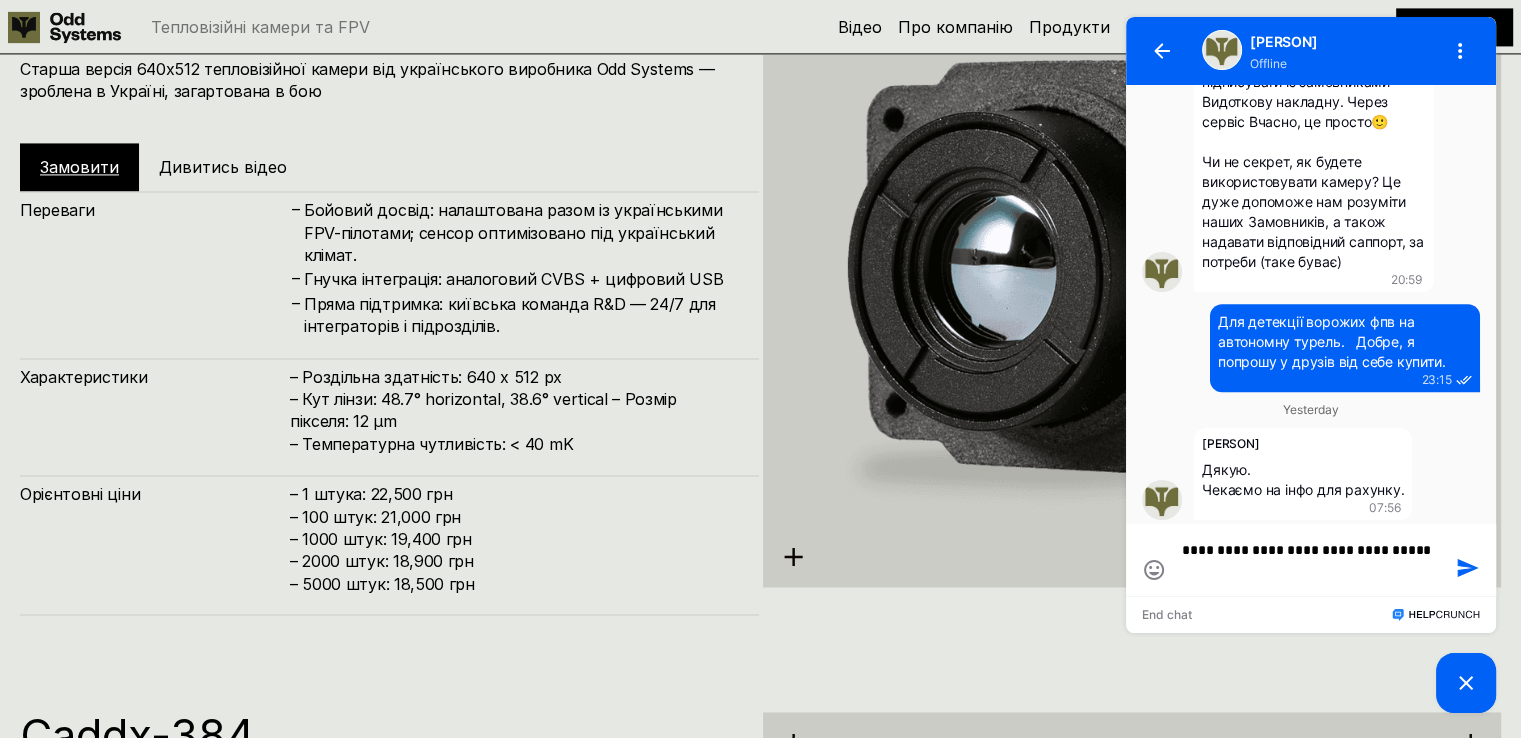 type on "**********" 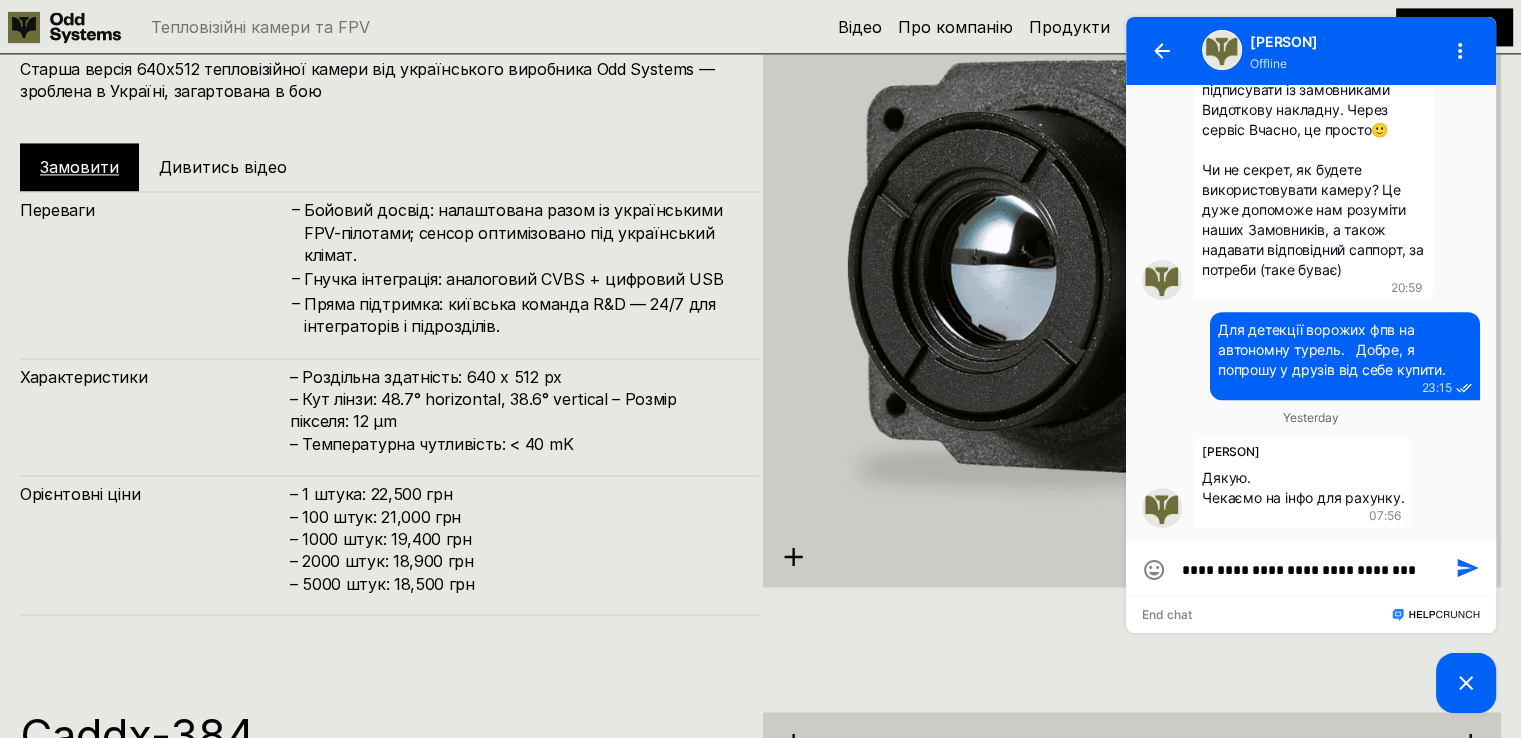 type on "**********" 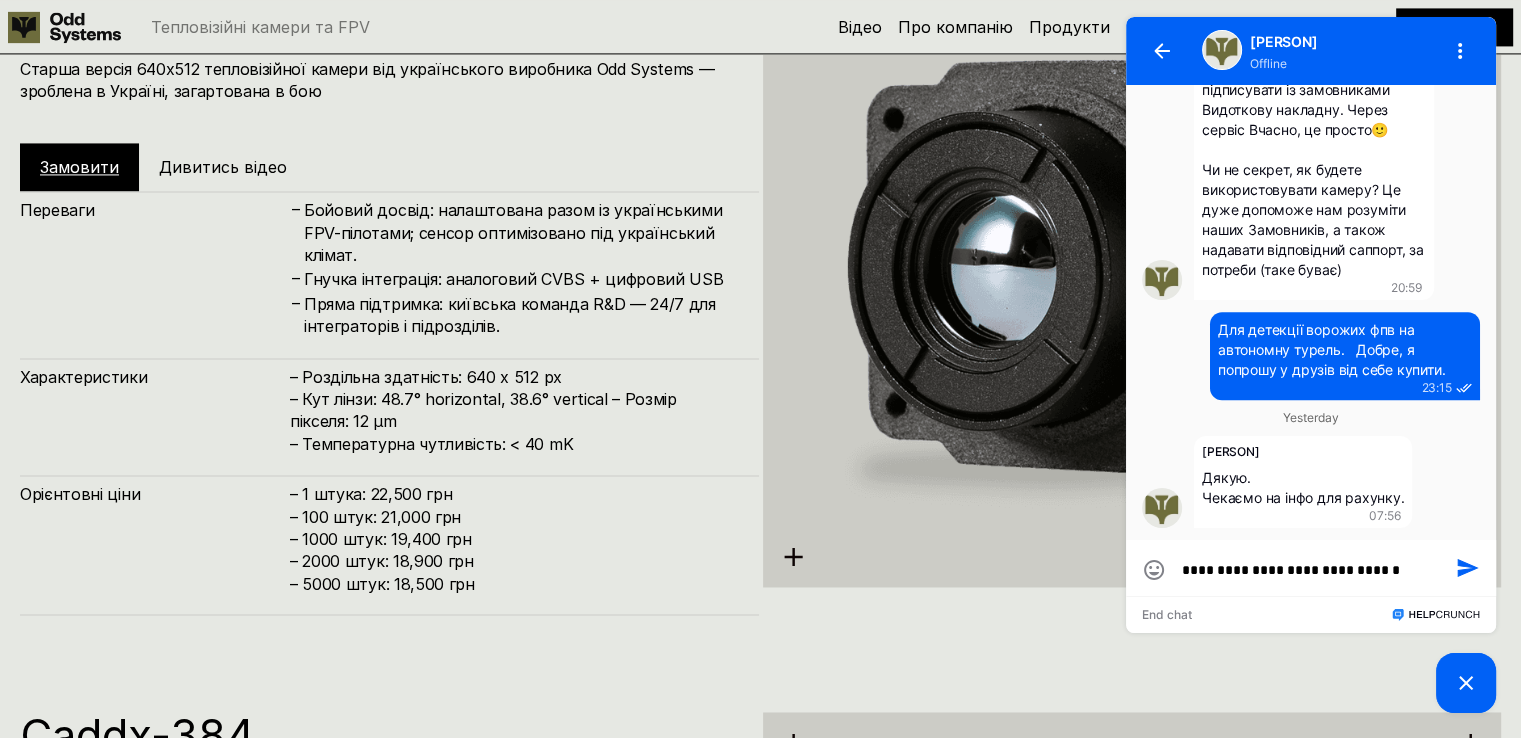 type on "**********" 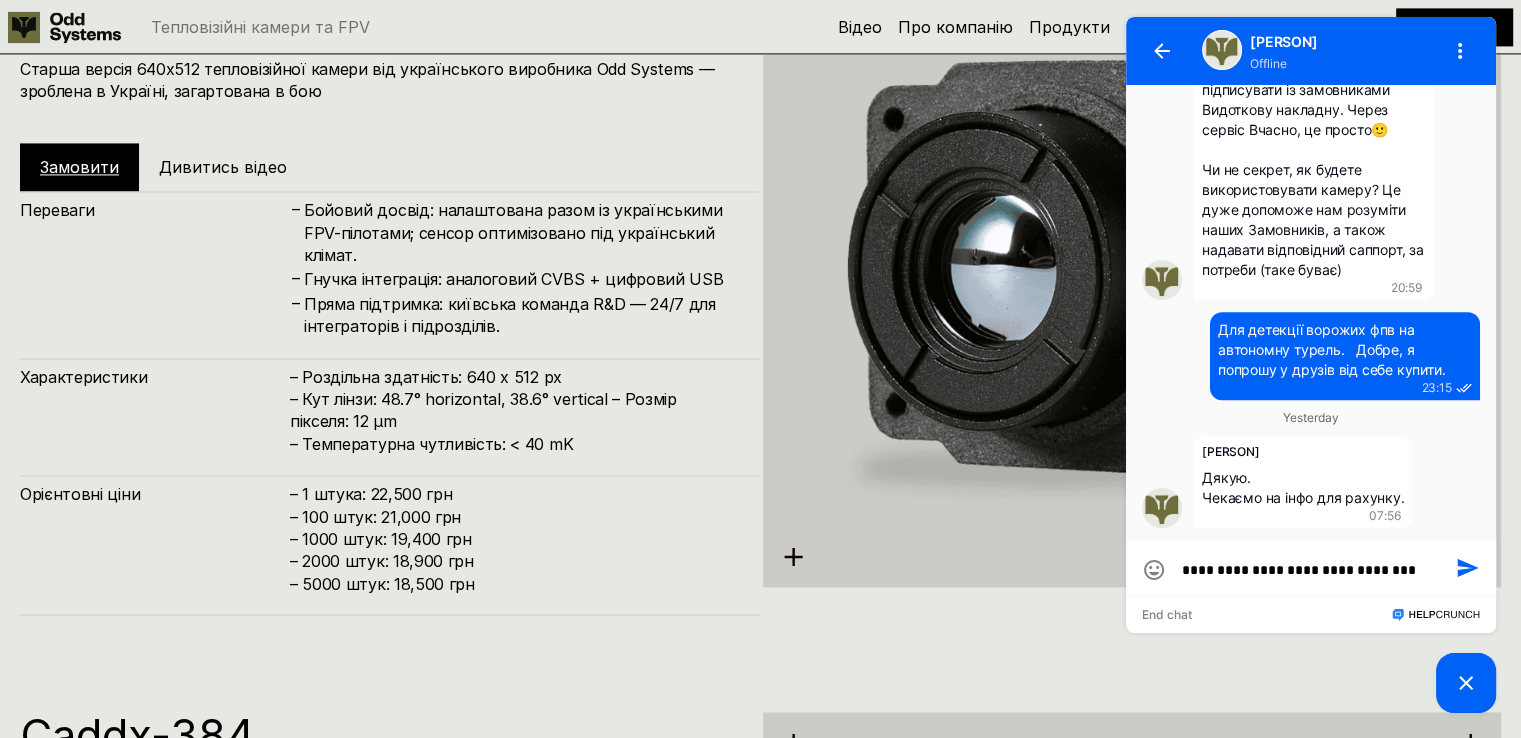 type on "**********" 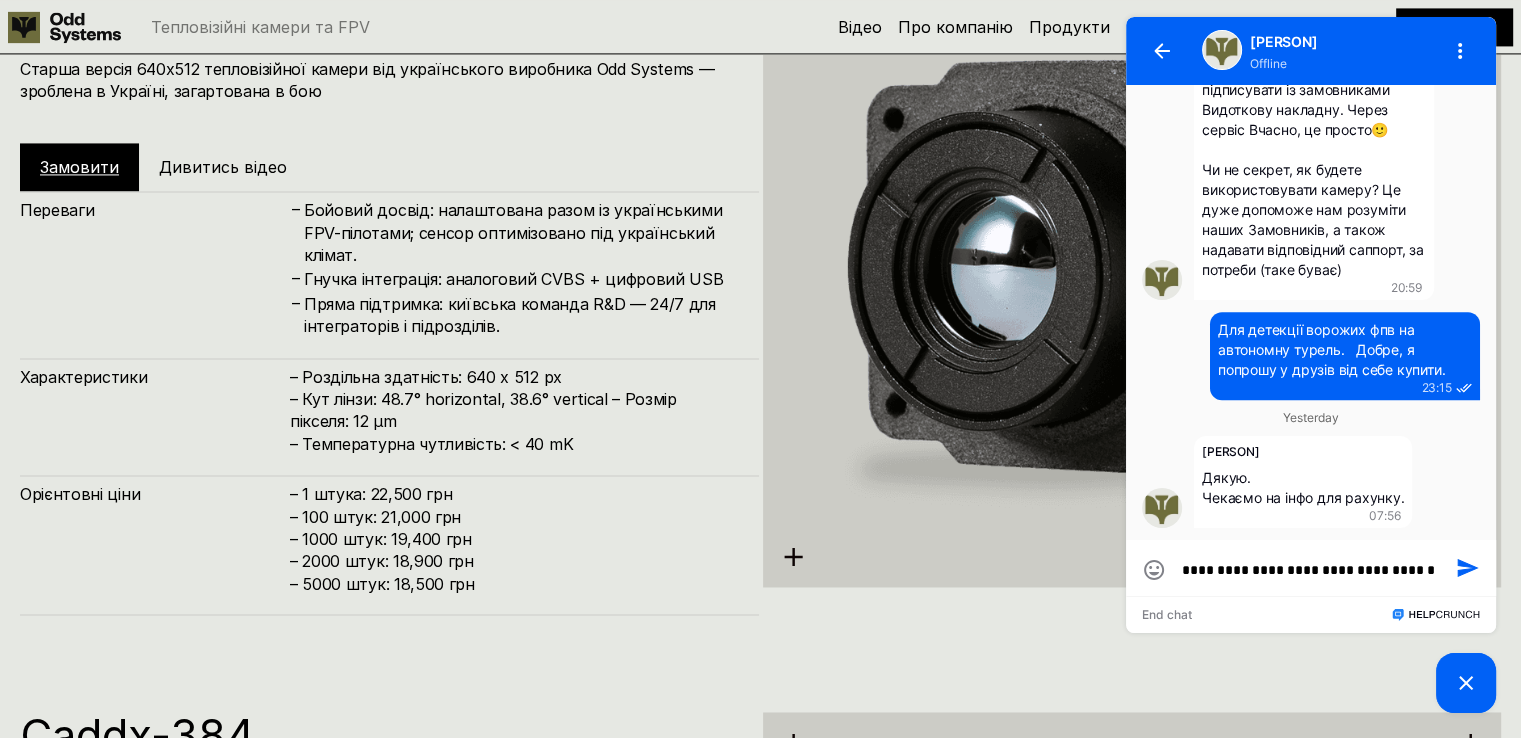scroll, scrollTop: 0, scrollLeft: 0, axis: both 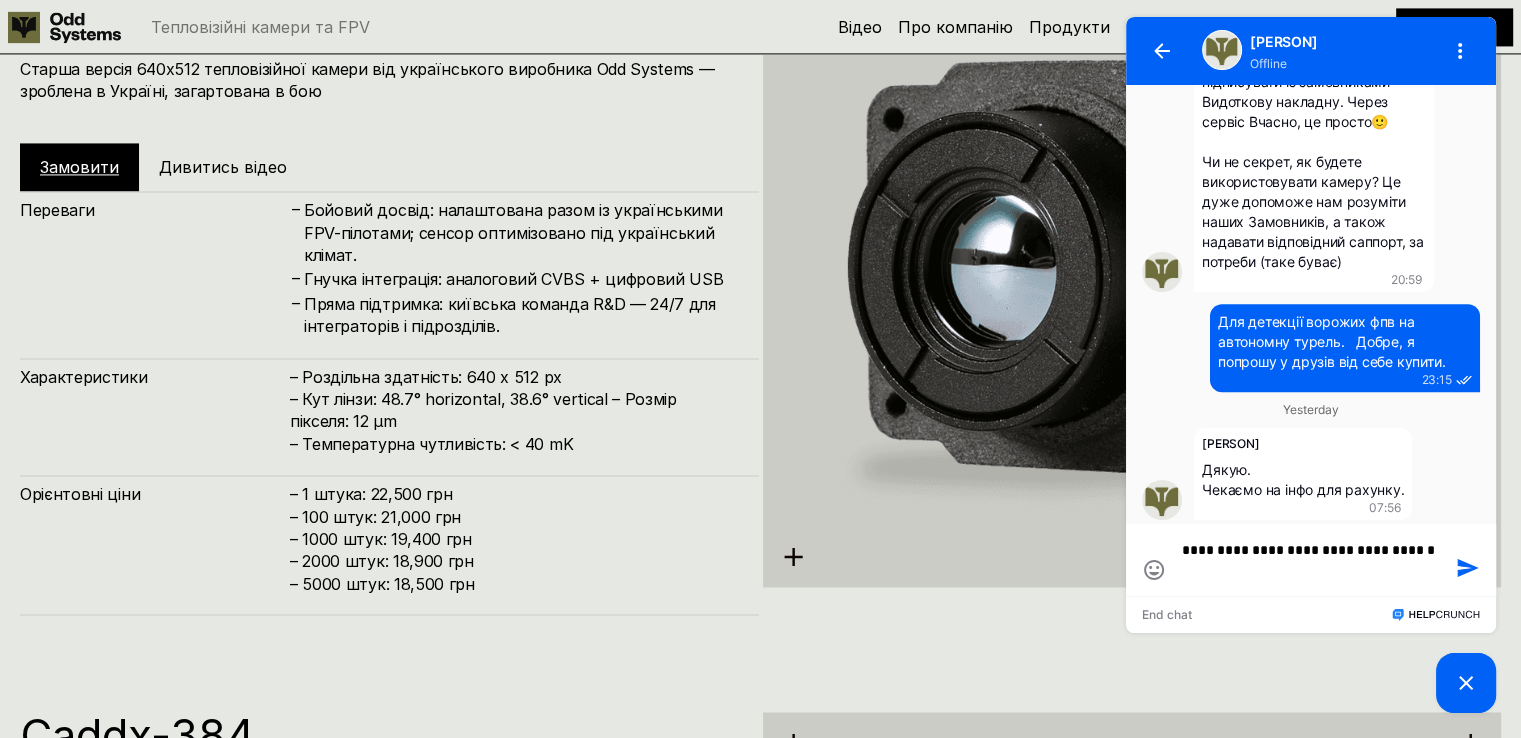 type on "**********" 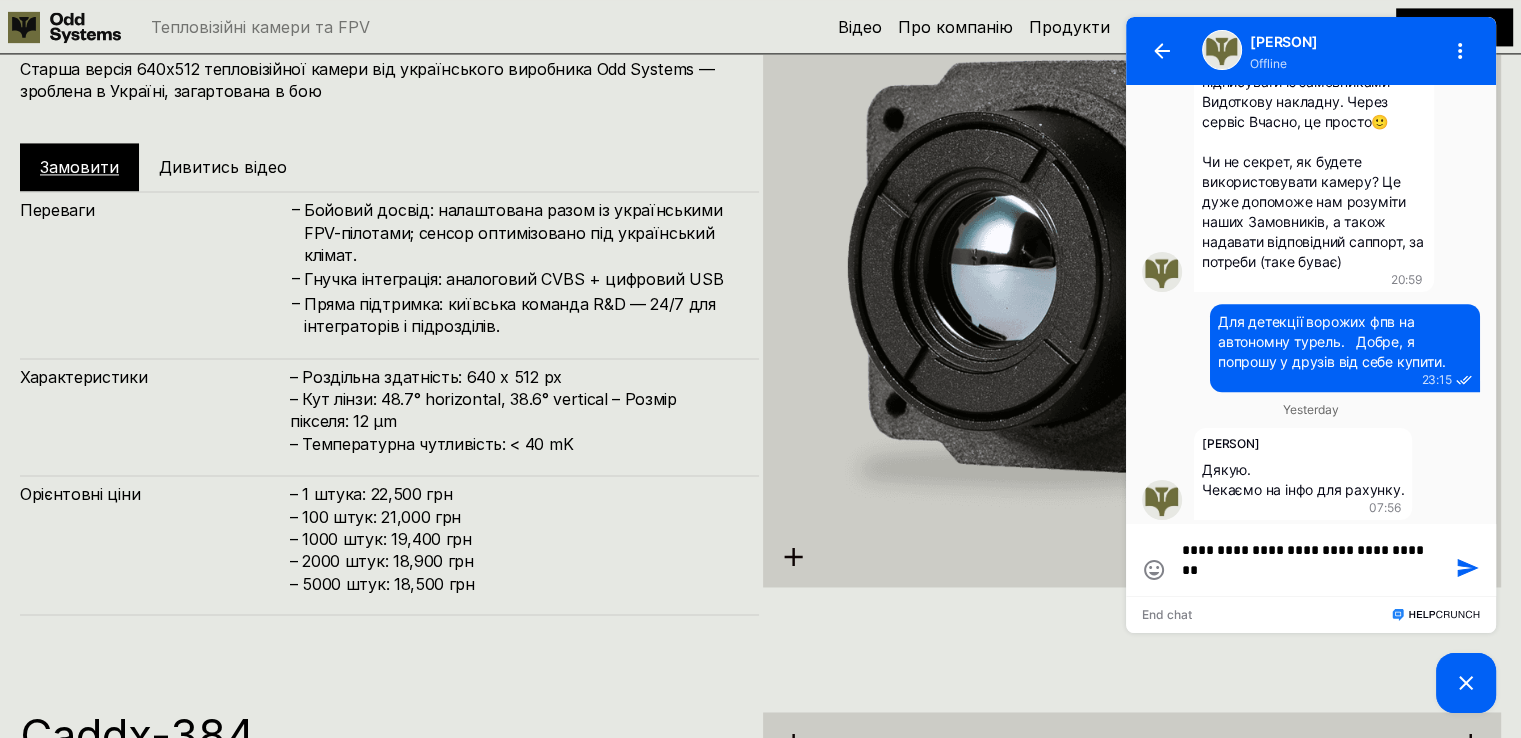 type on "**********" 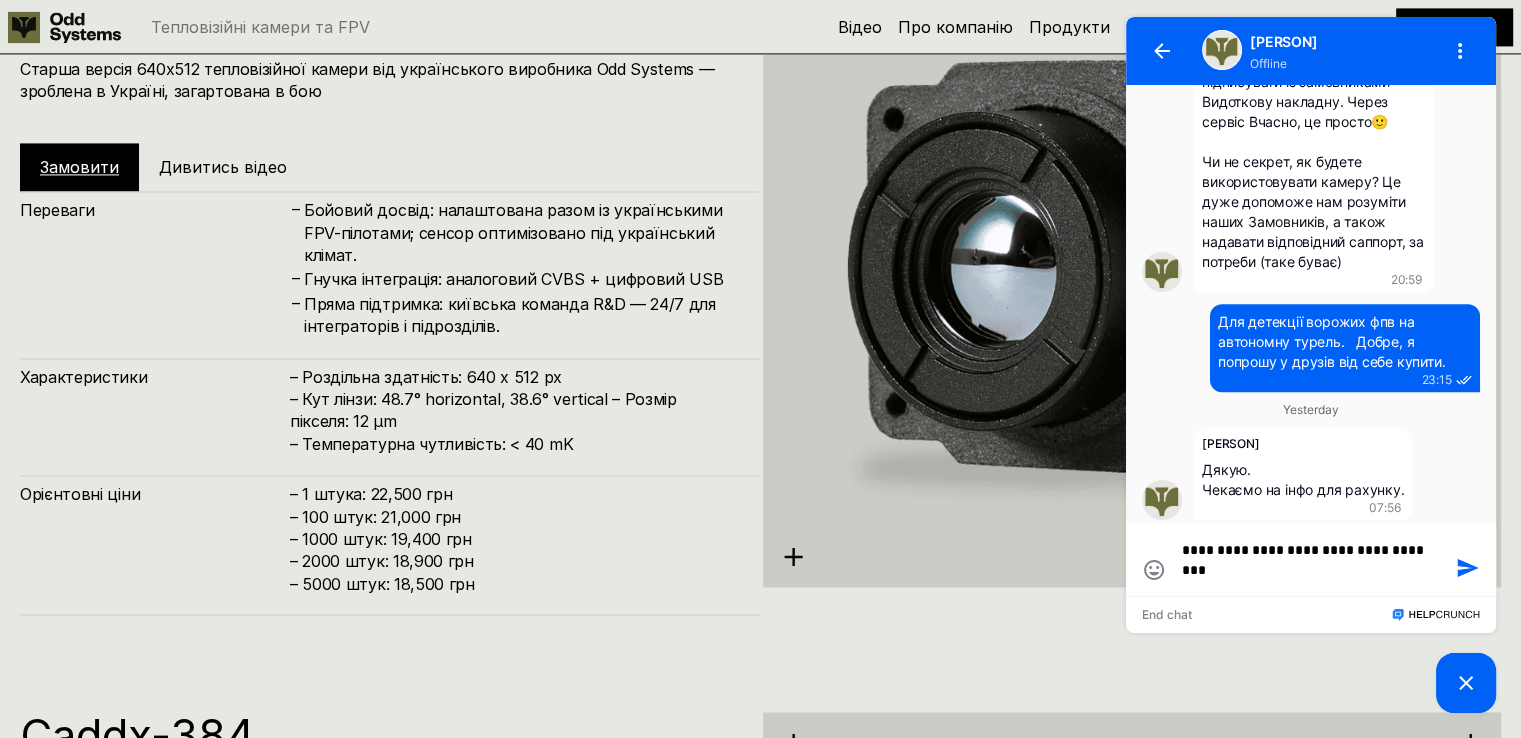 type on "**********" 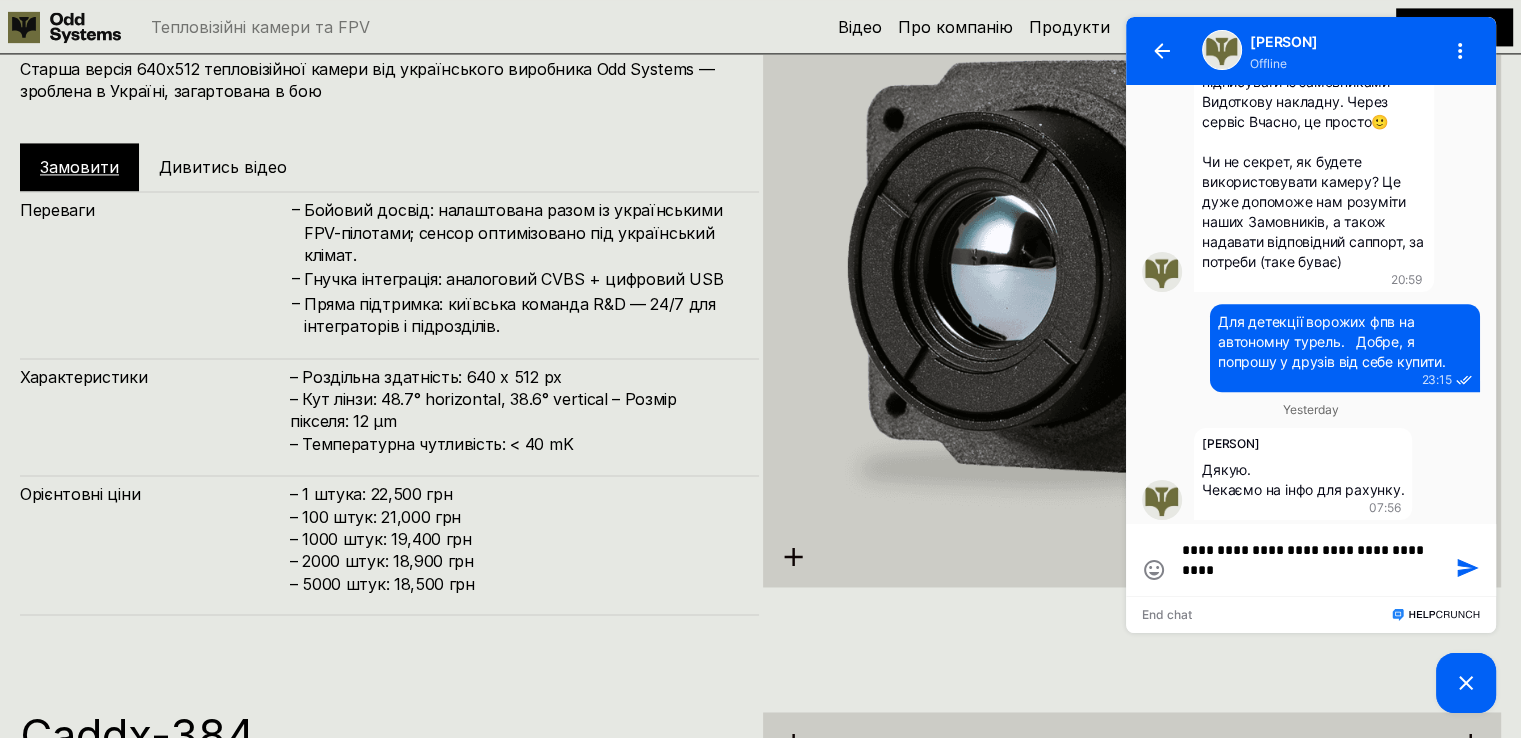 type on "**********" 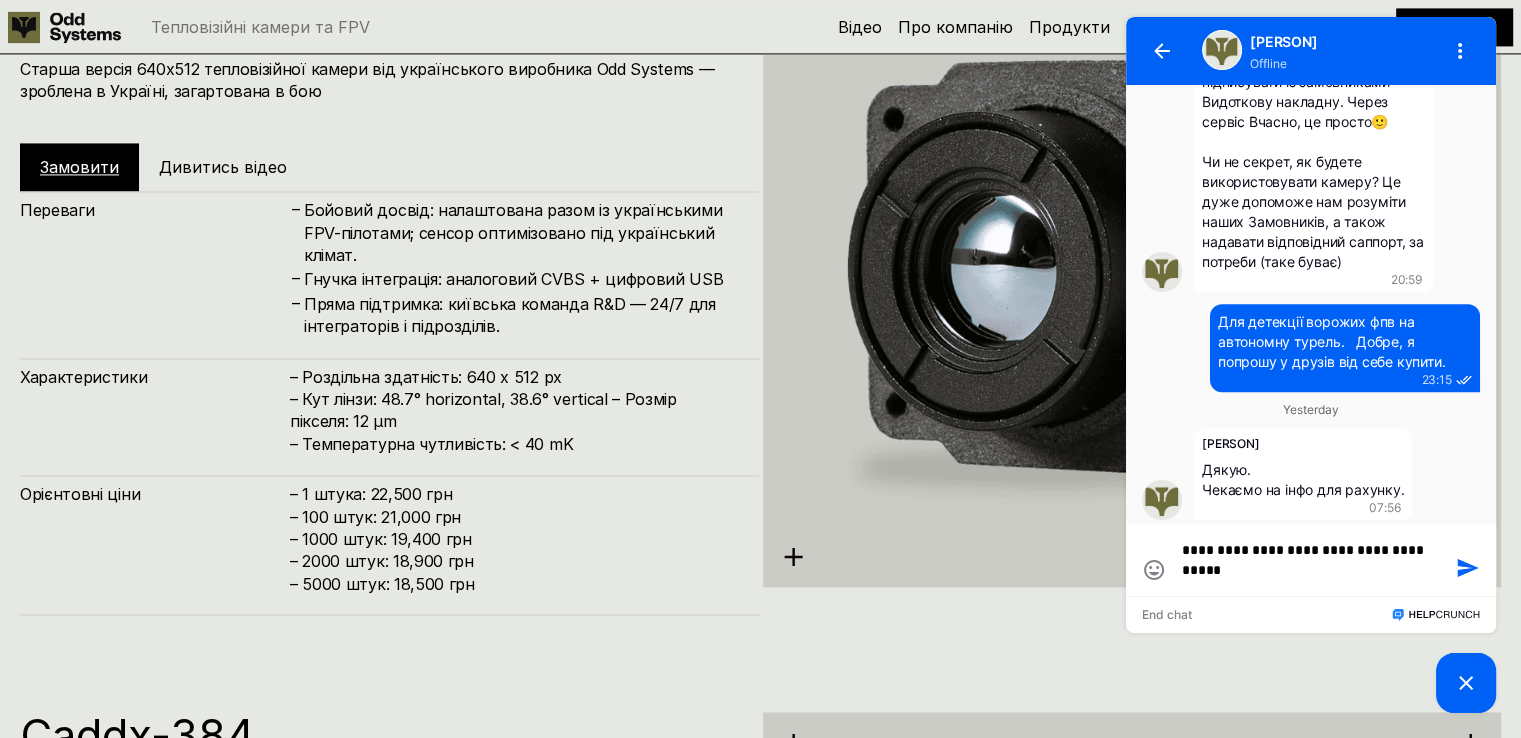 type on "**********" 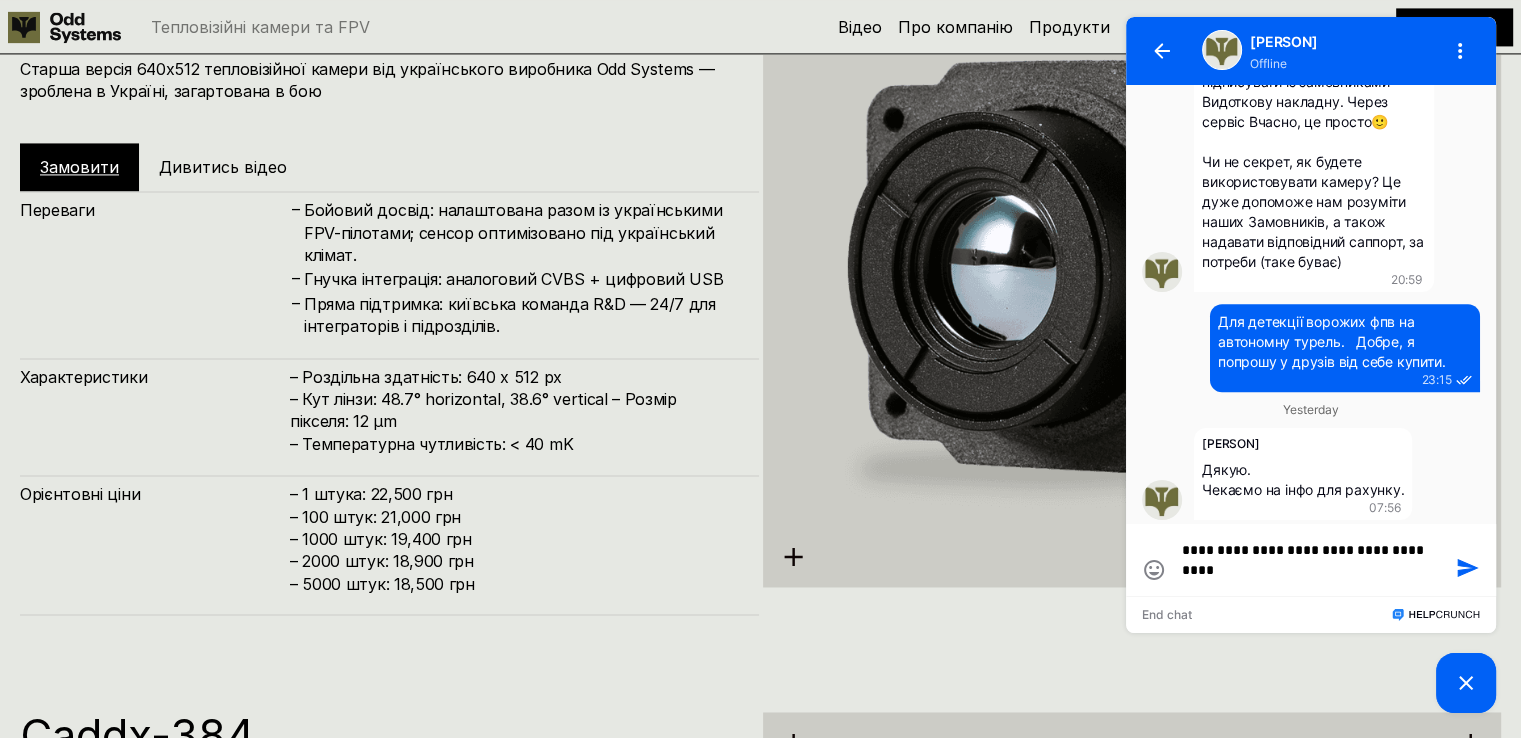 type on "**********" 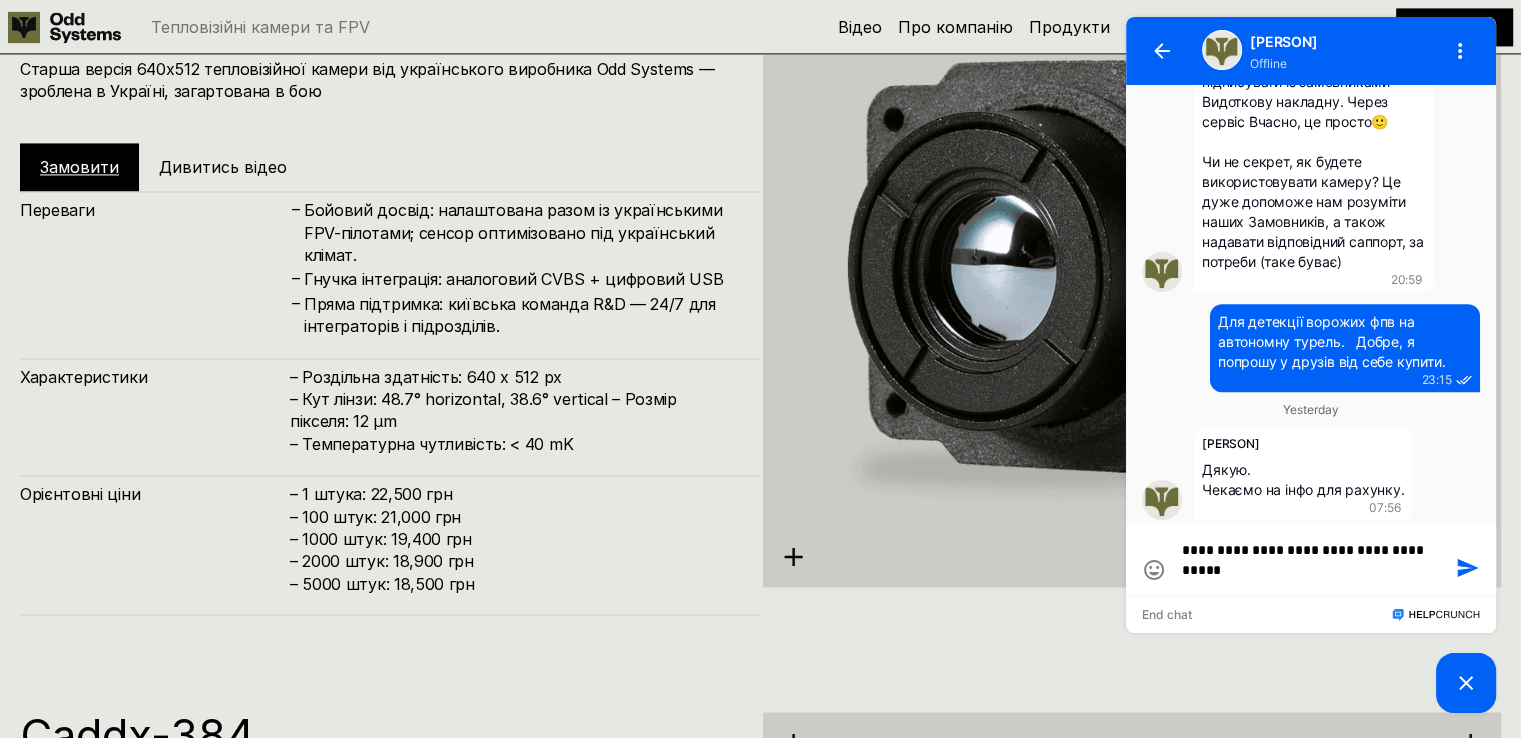 type on "**********" 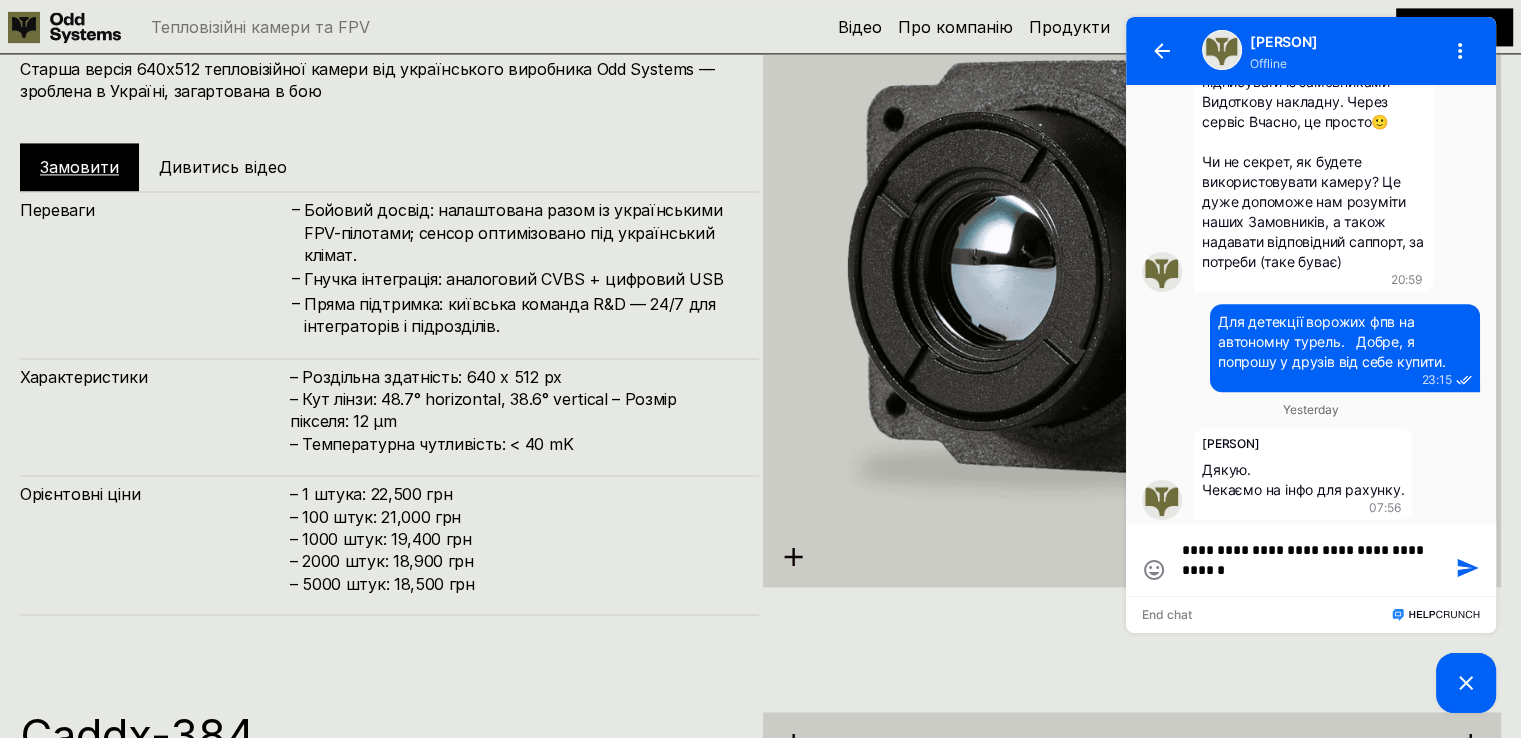 type on "**********" 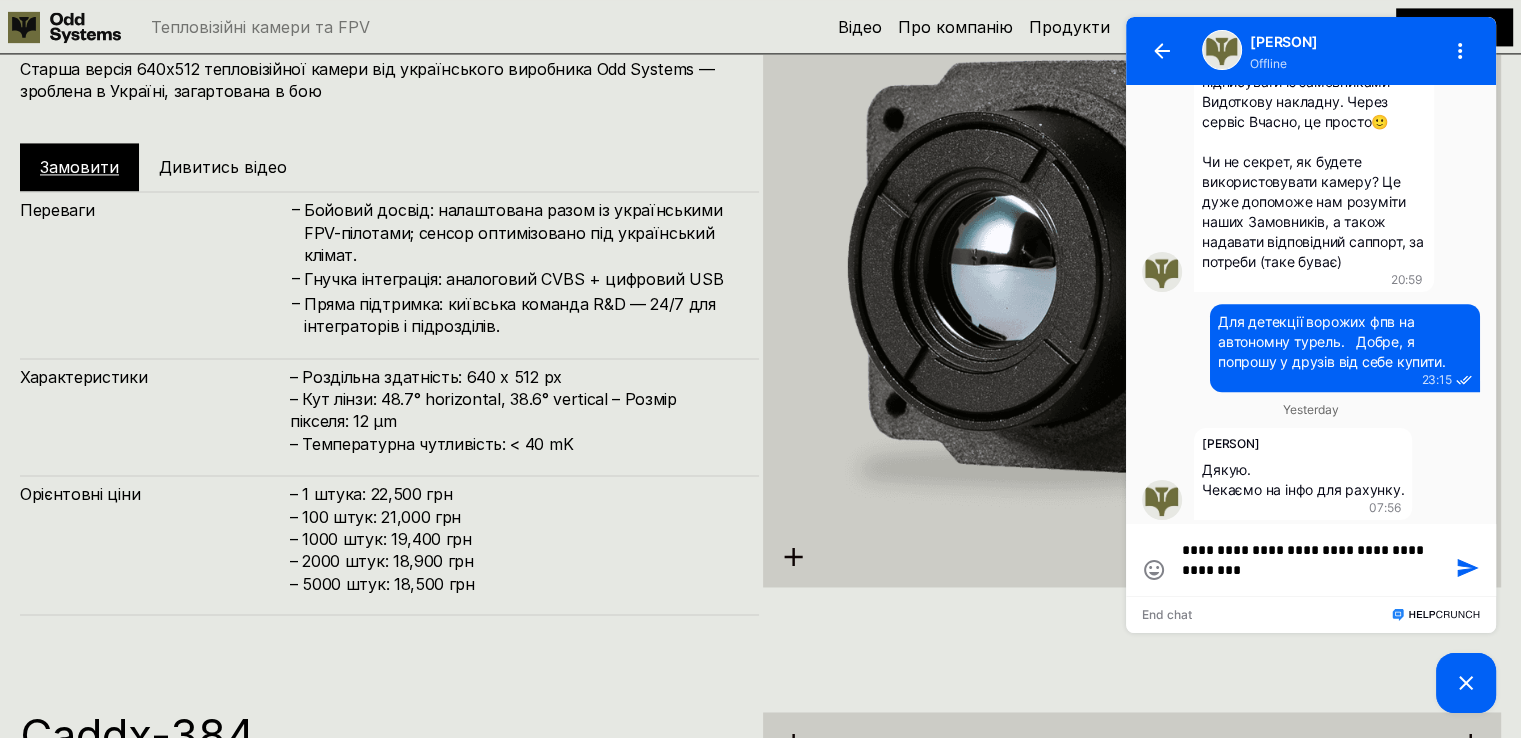 type on "**********" 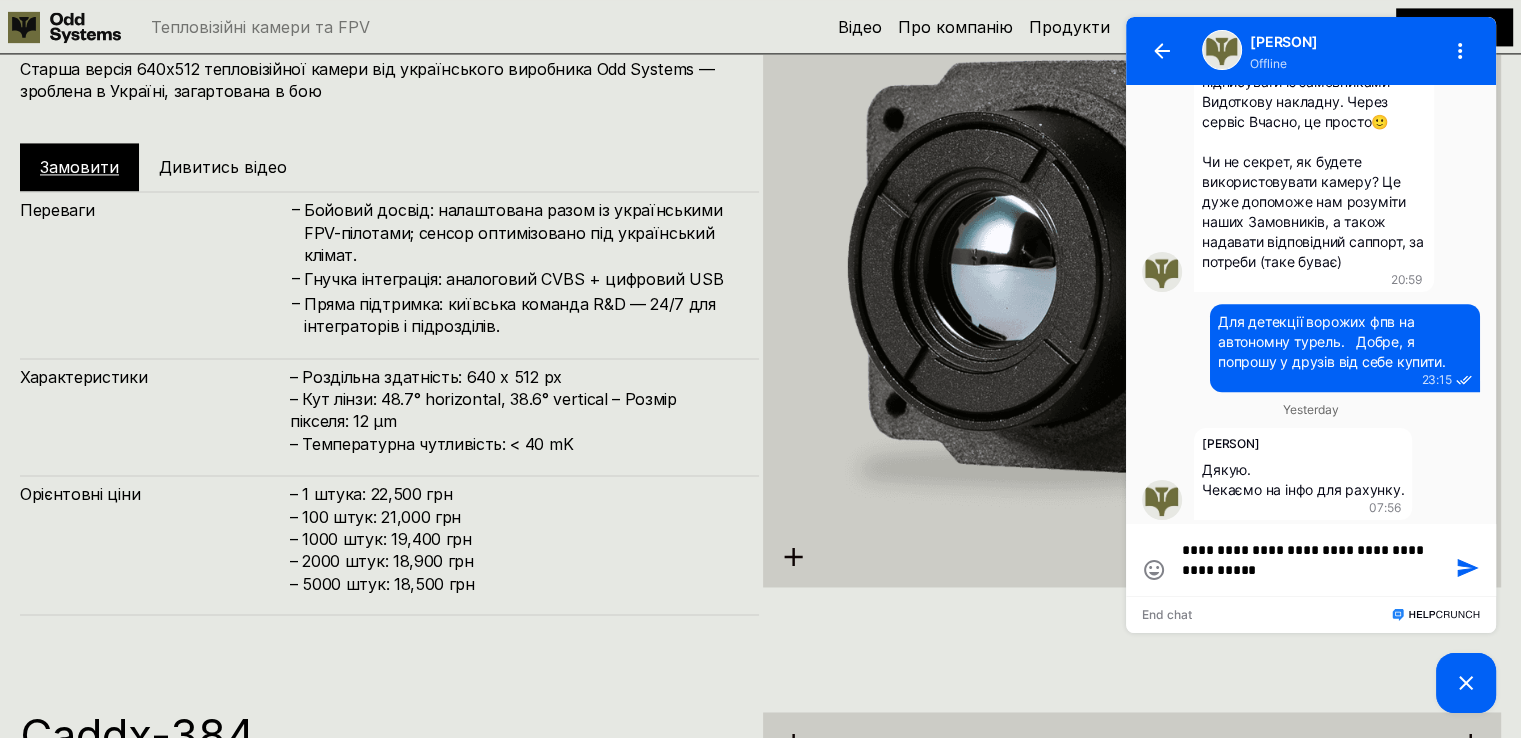 type on "**********" 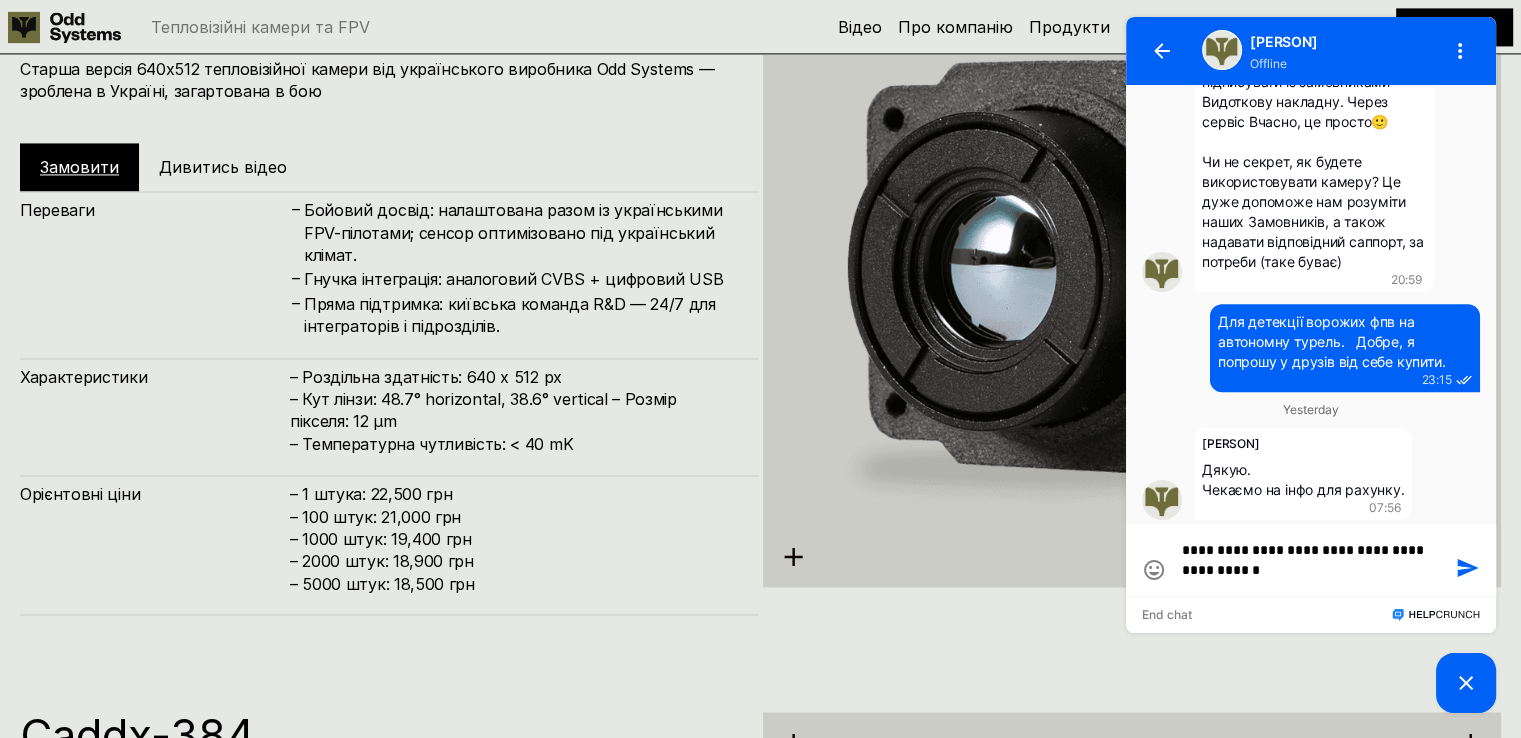 type on "**********" 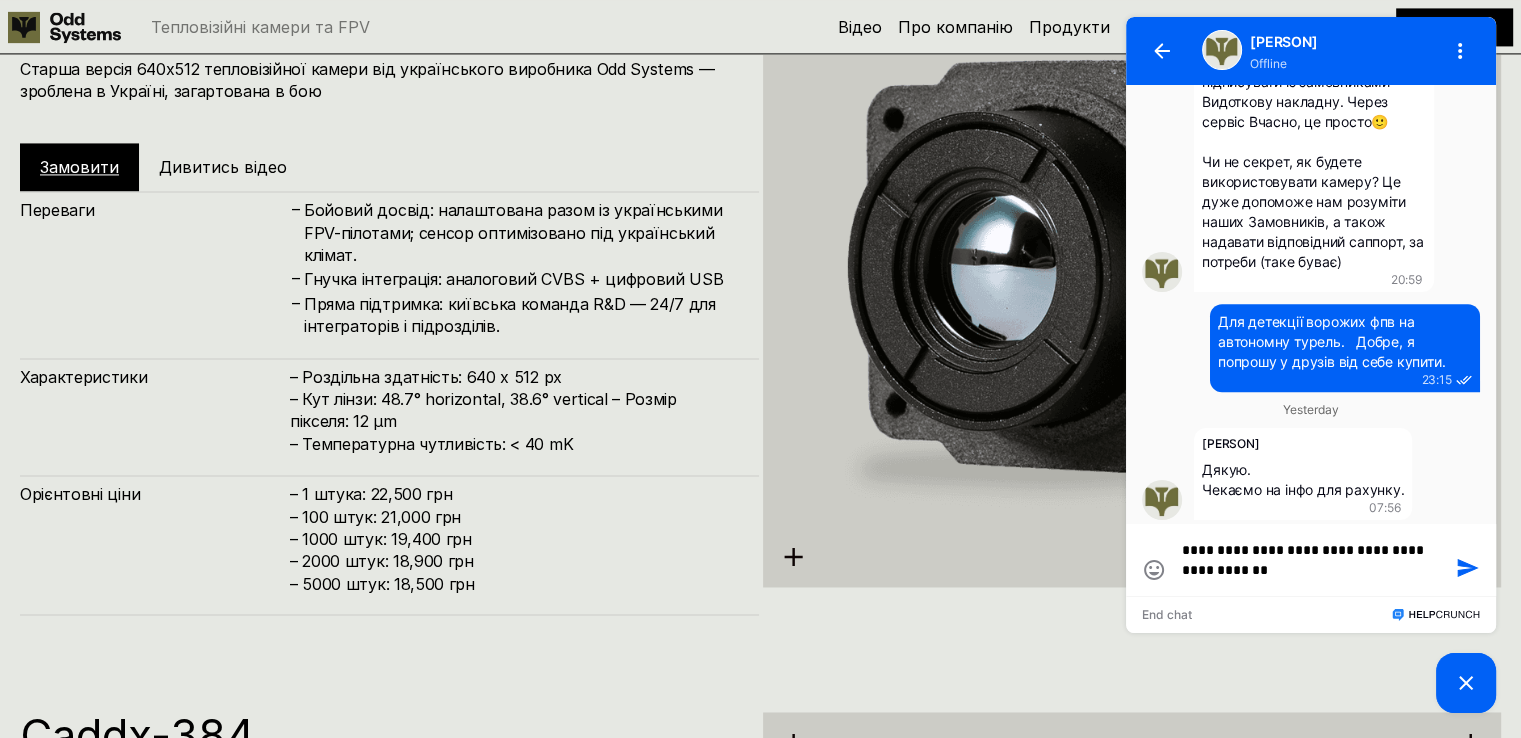 type on "**********" 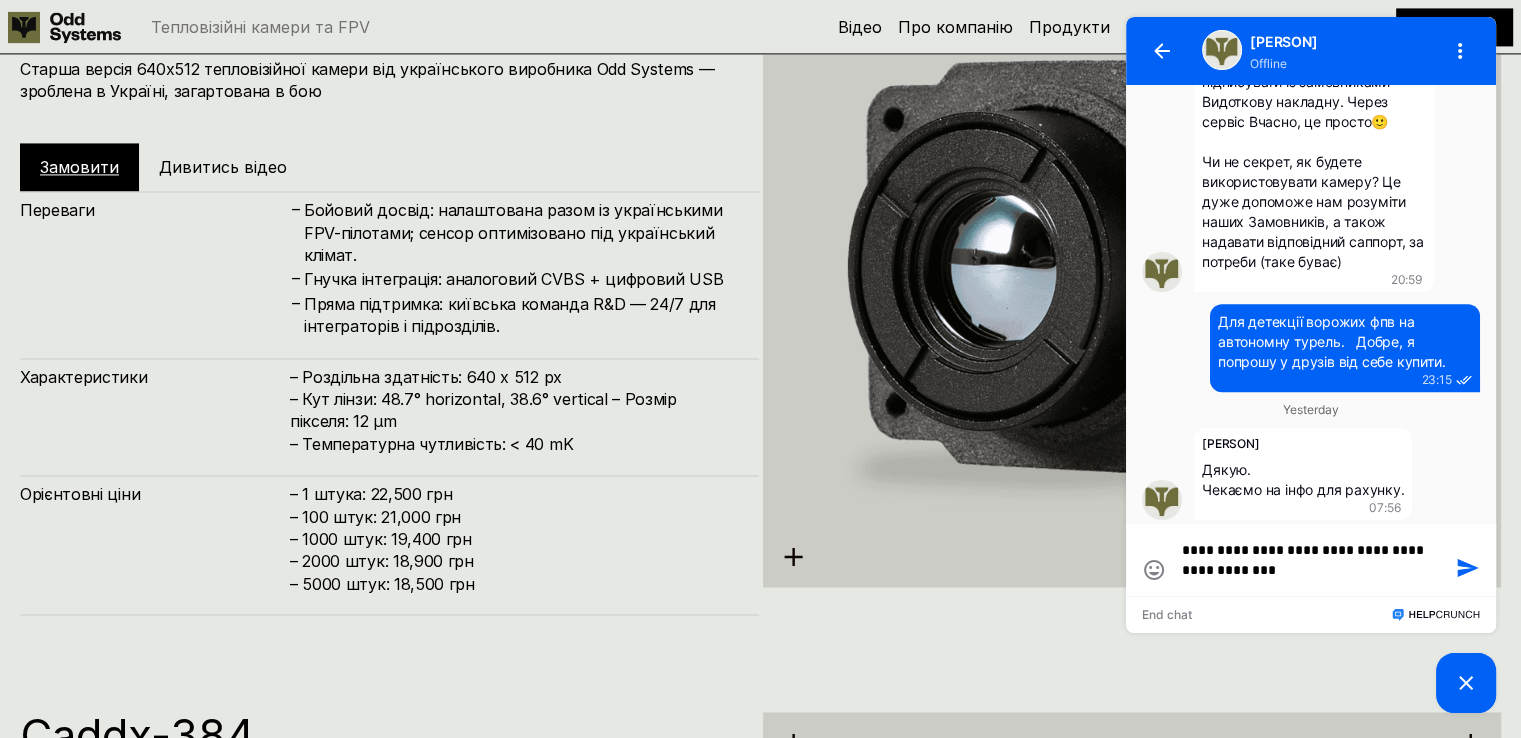 type on "**********" 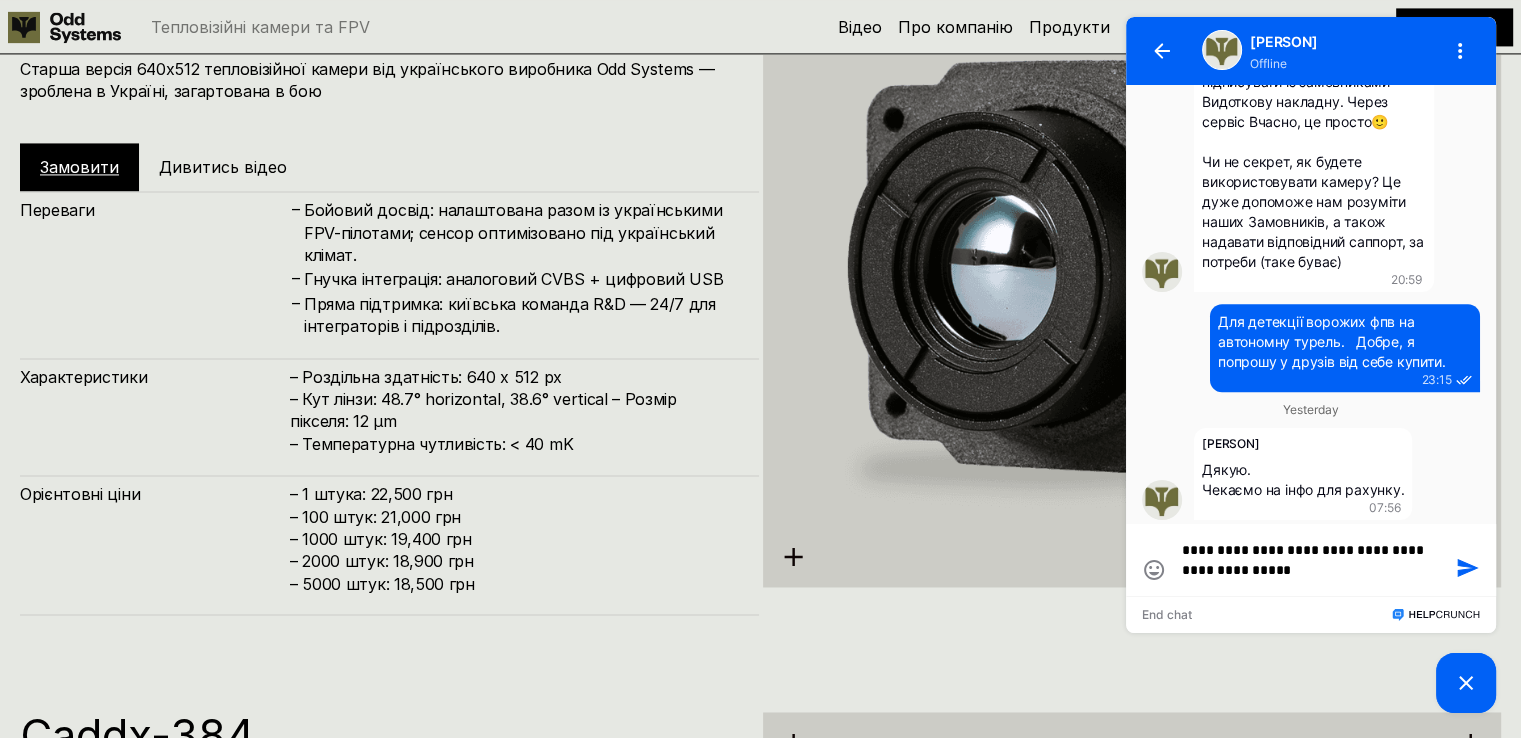 type on "**********" 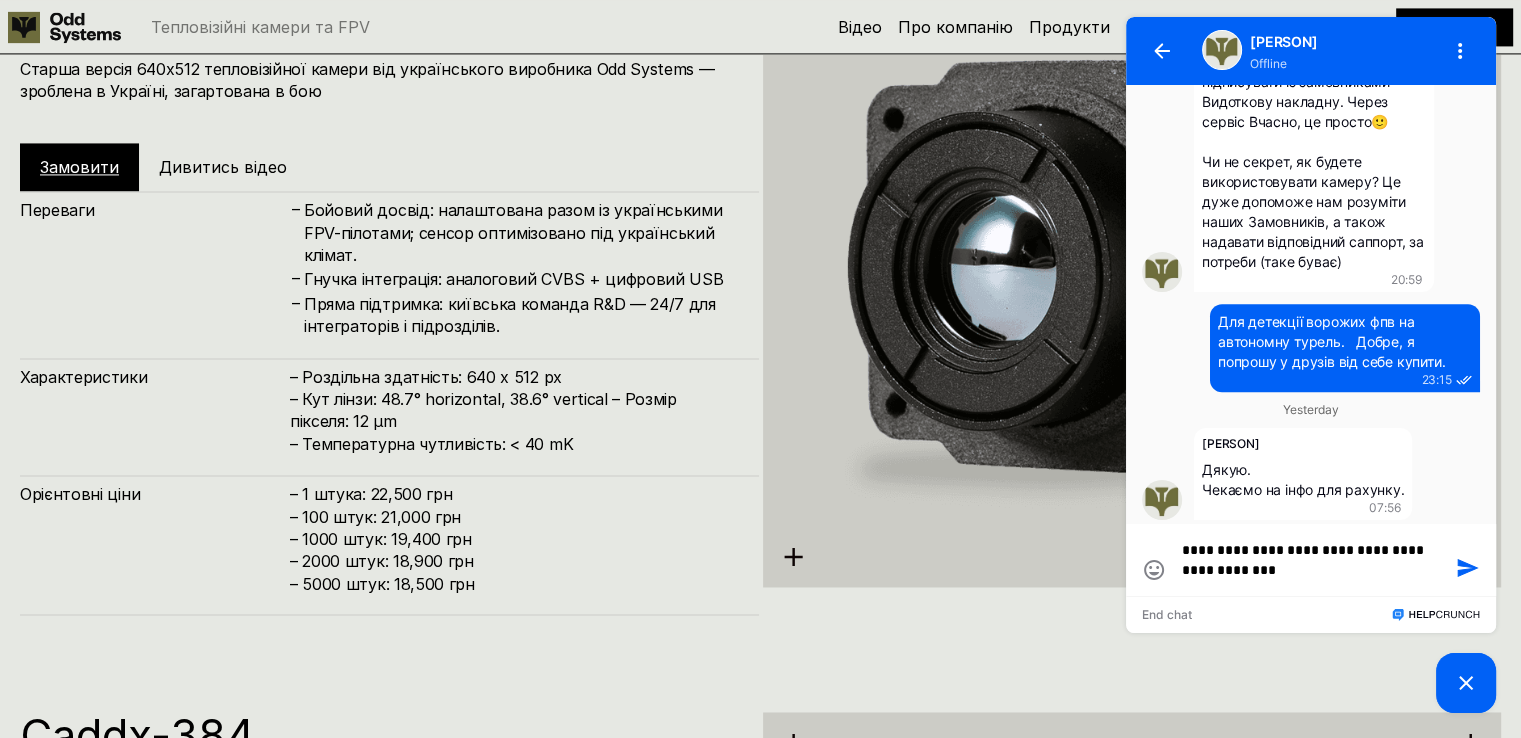 type on "**********" 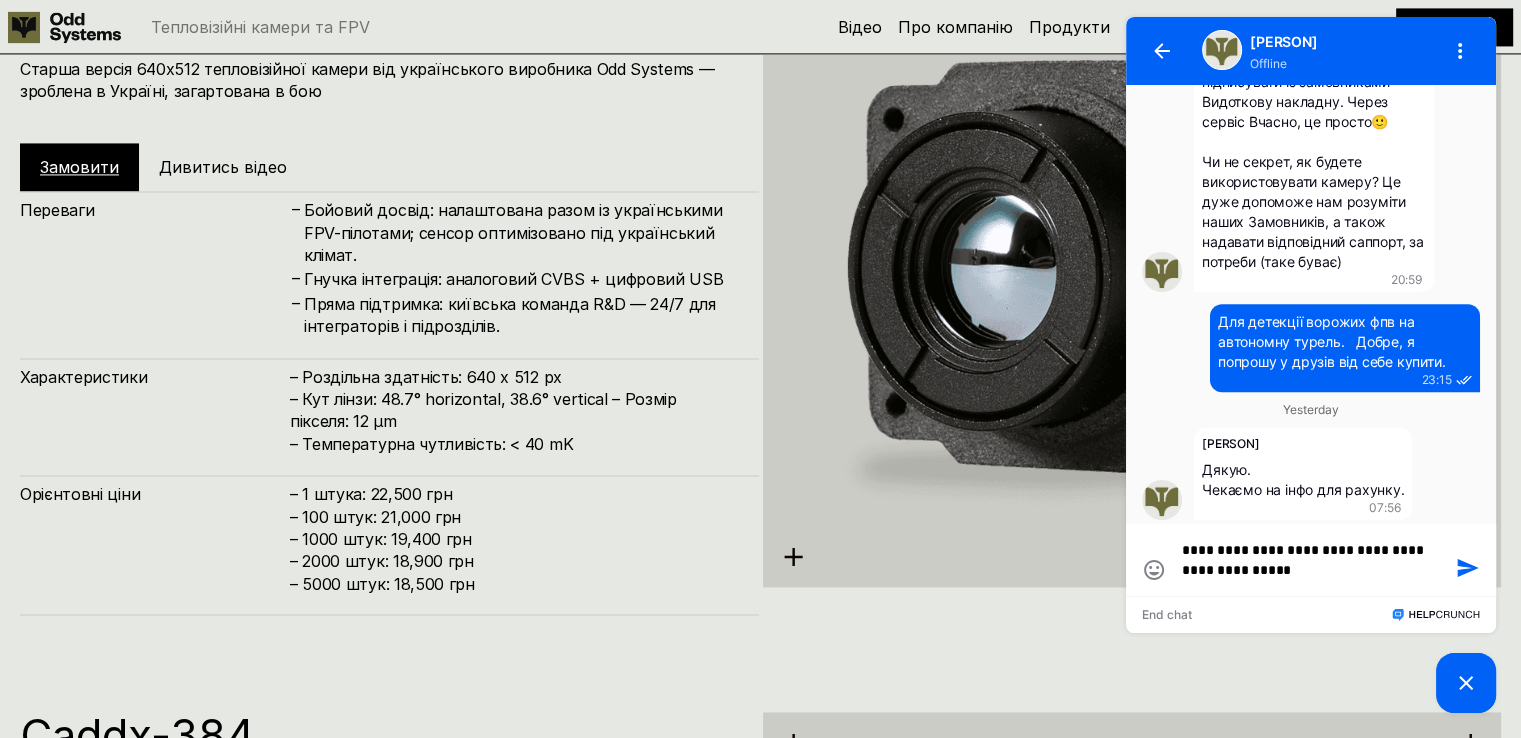 type on "**********" 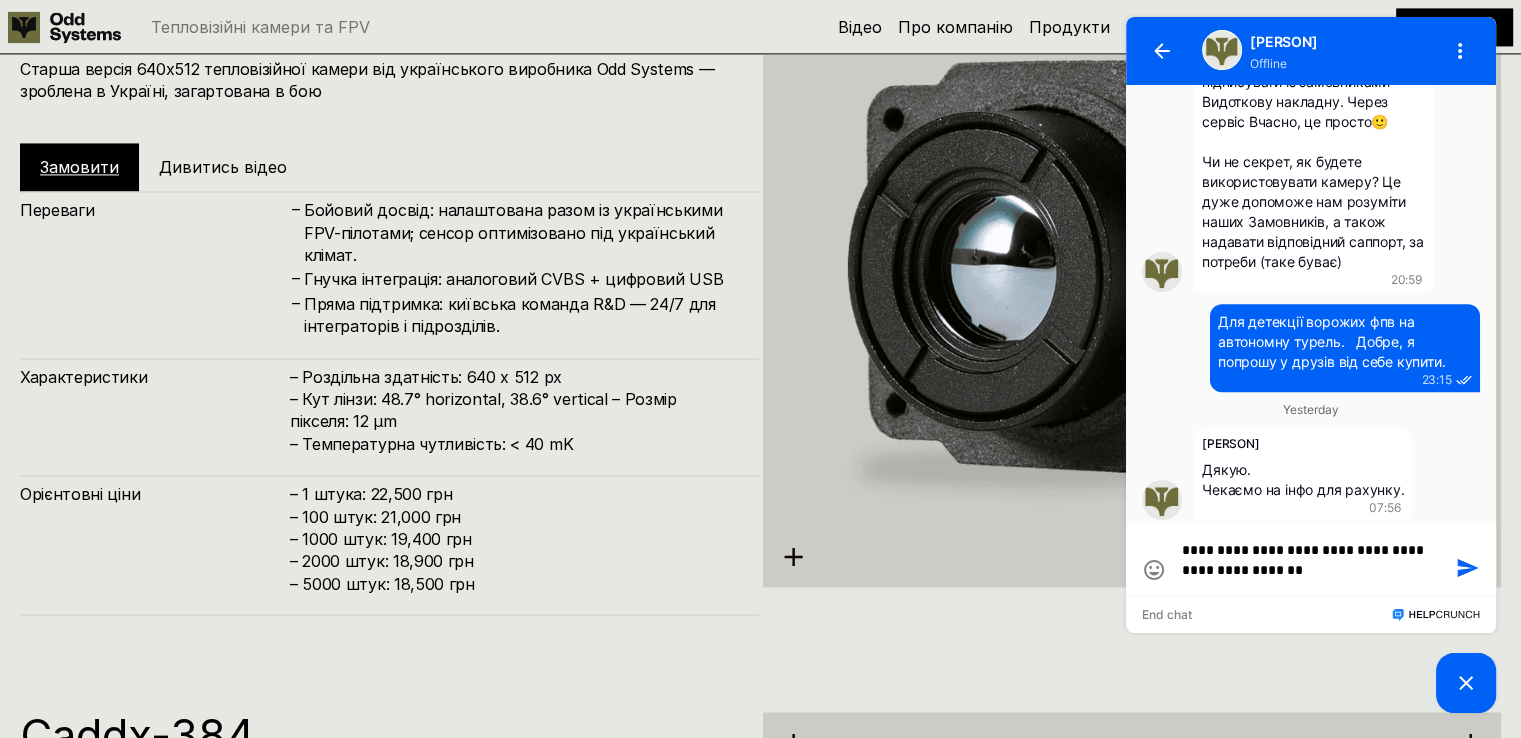 type 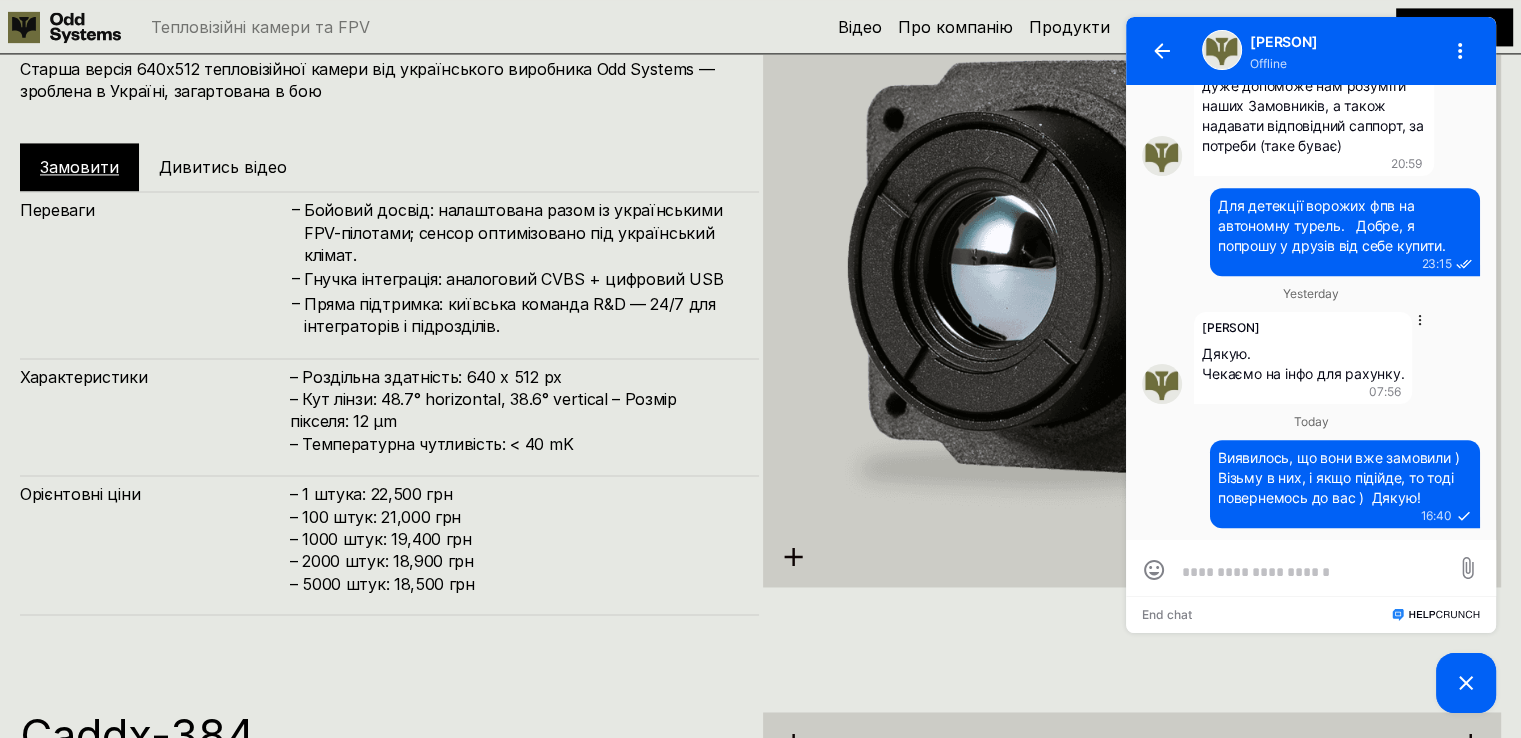 scroll, scrollTop: 900, scrollLeft: 0, axis: vertical 